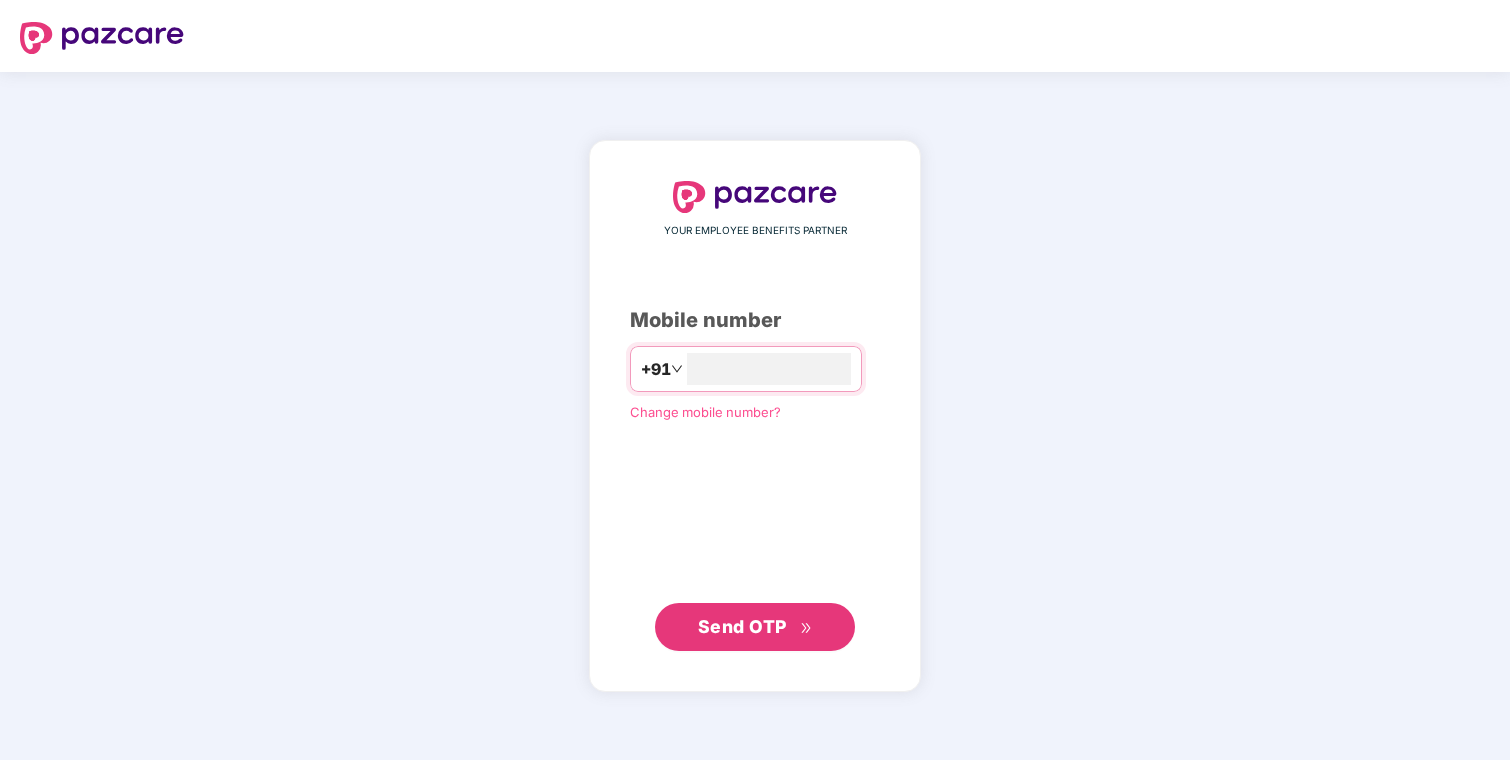 scroll, scrollTop: 0, scrollLeft: 0, axis: both 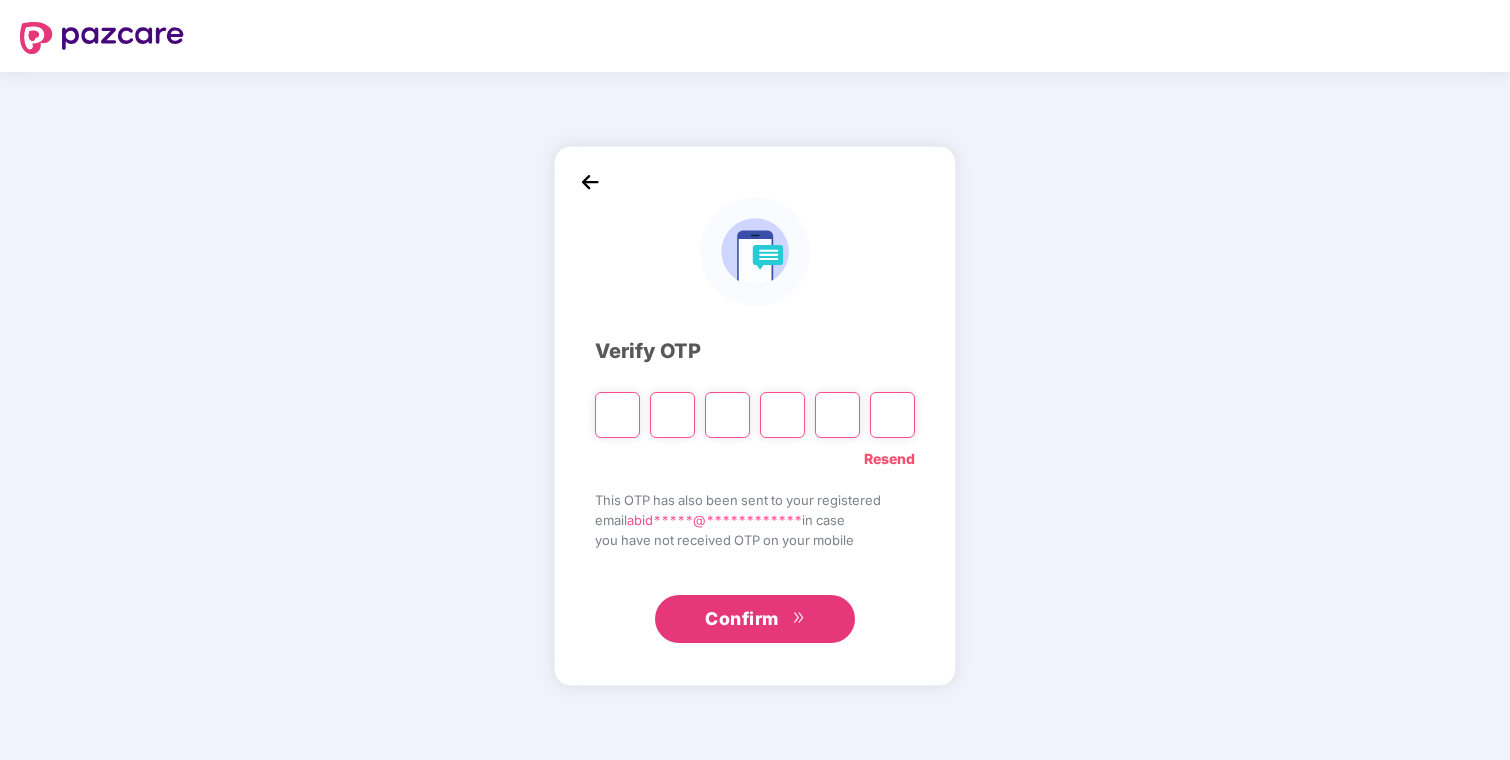 type on "*" 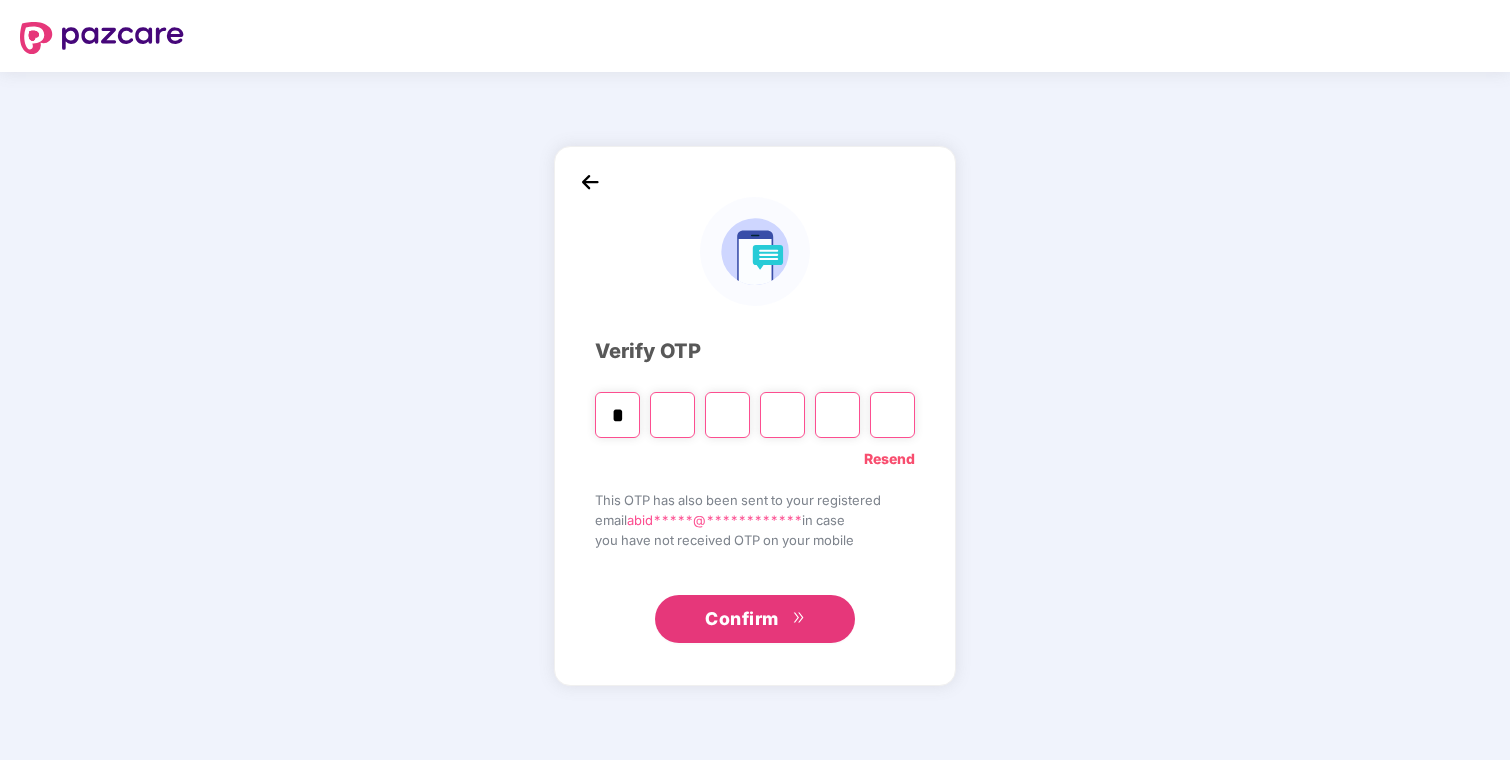 type on "*" 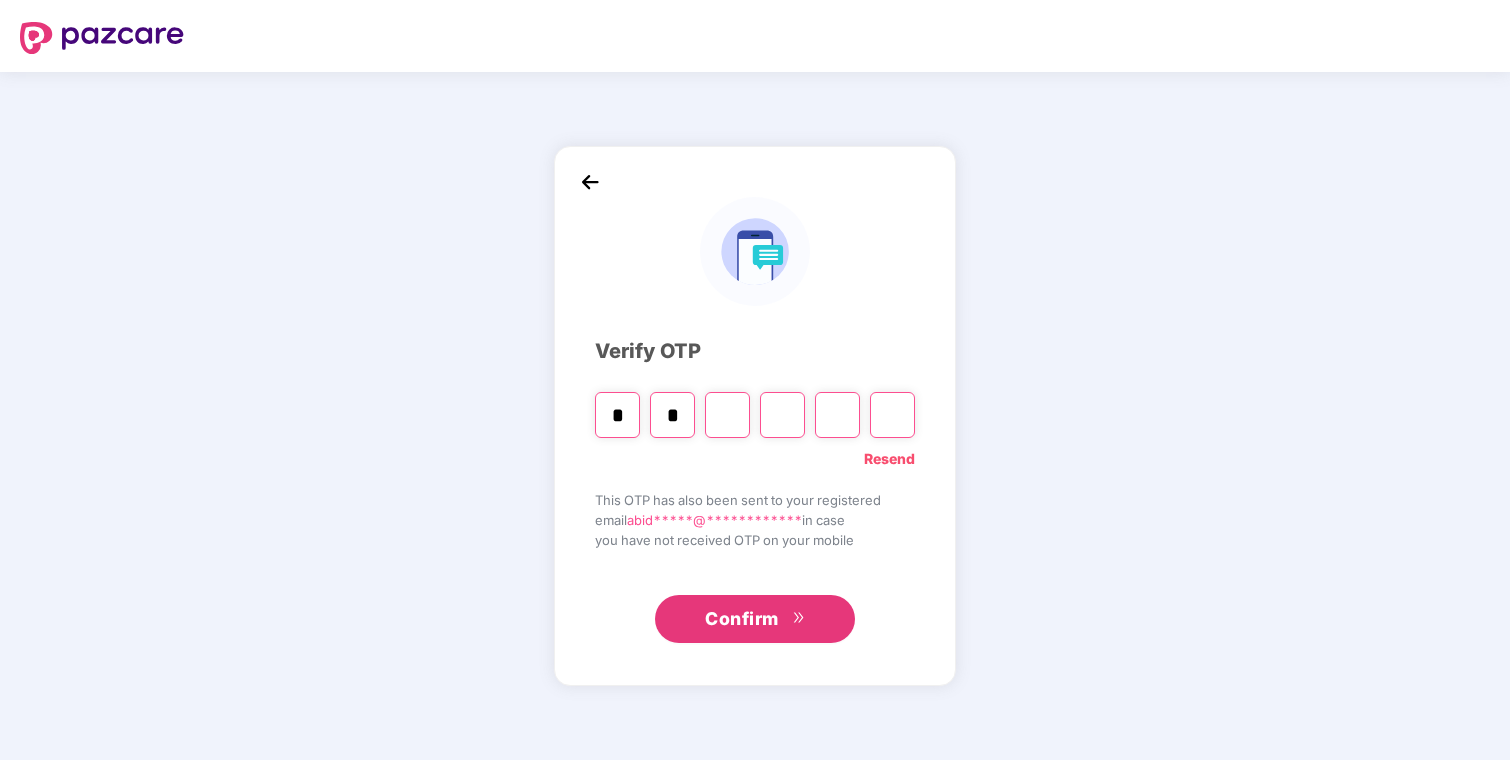 type on "*" 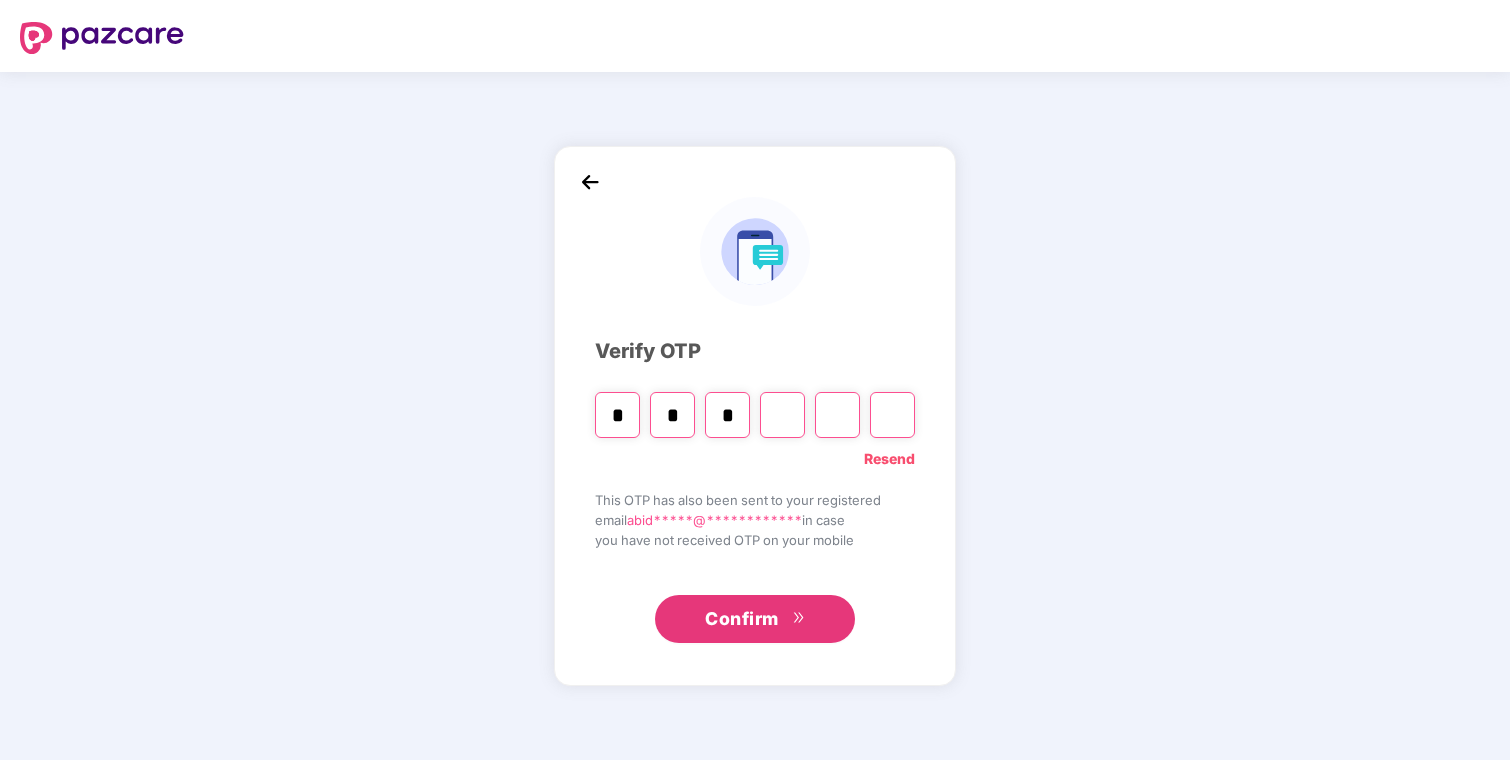 type on "*" 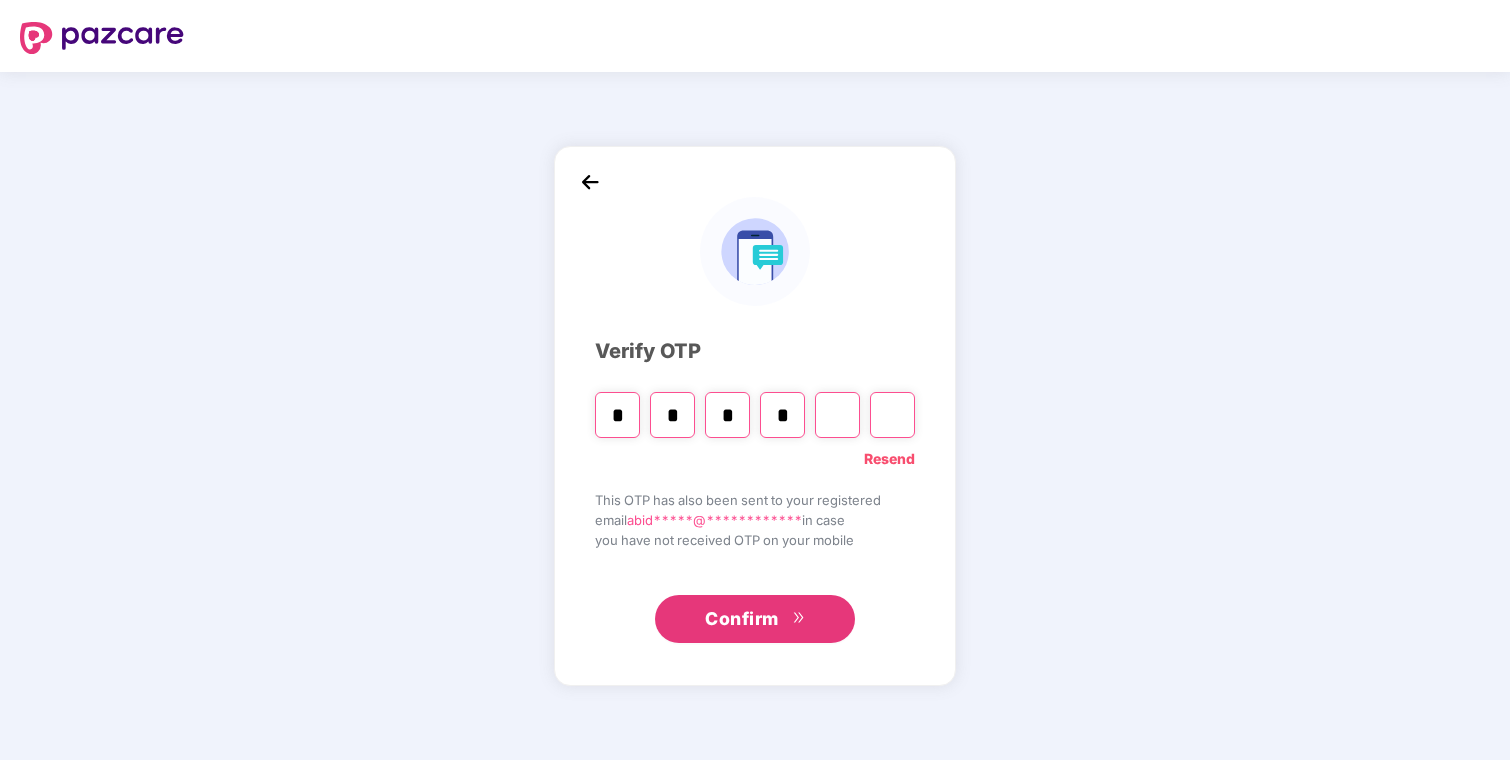 type on "*" 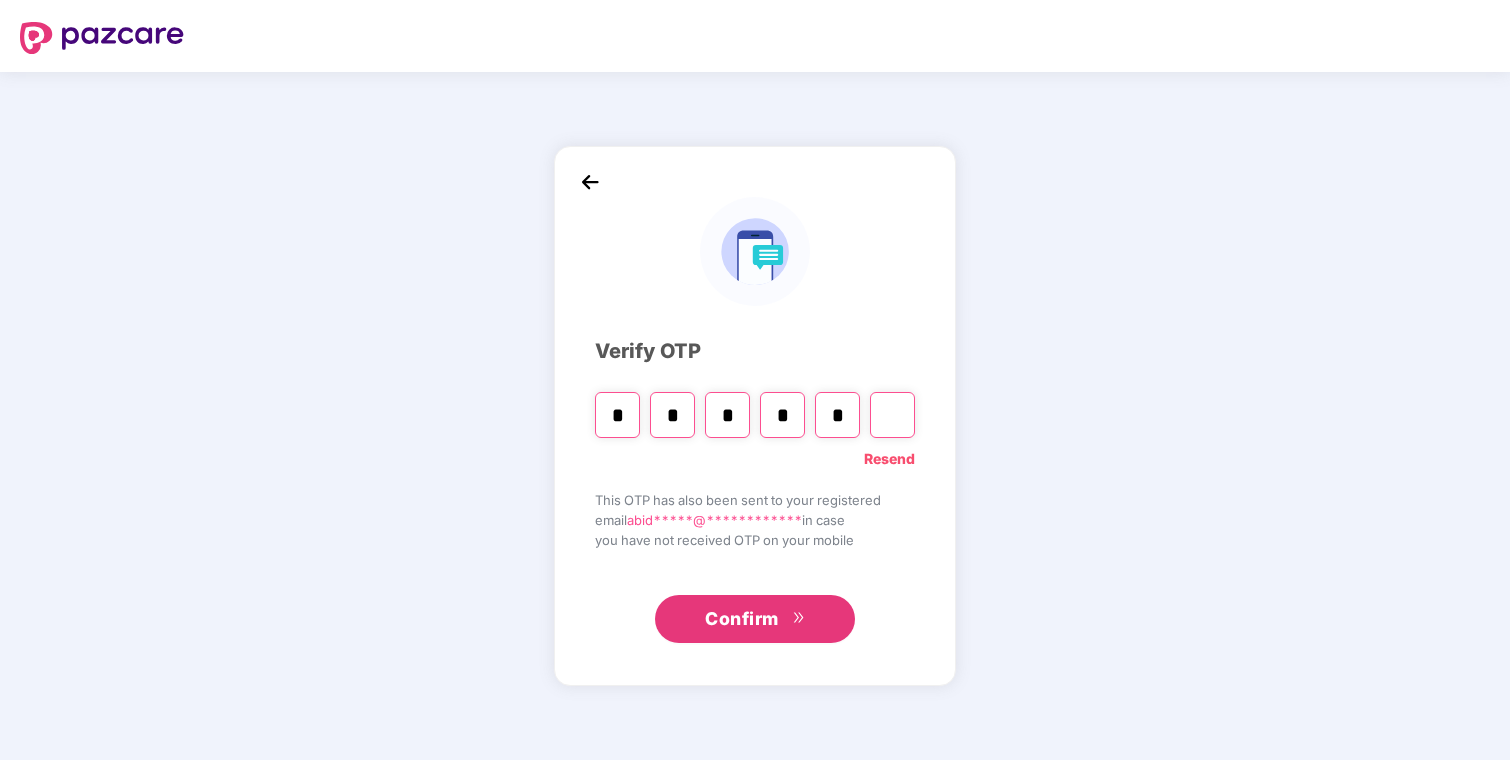 type on "*" 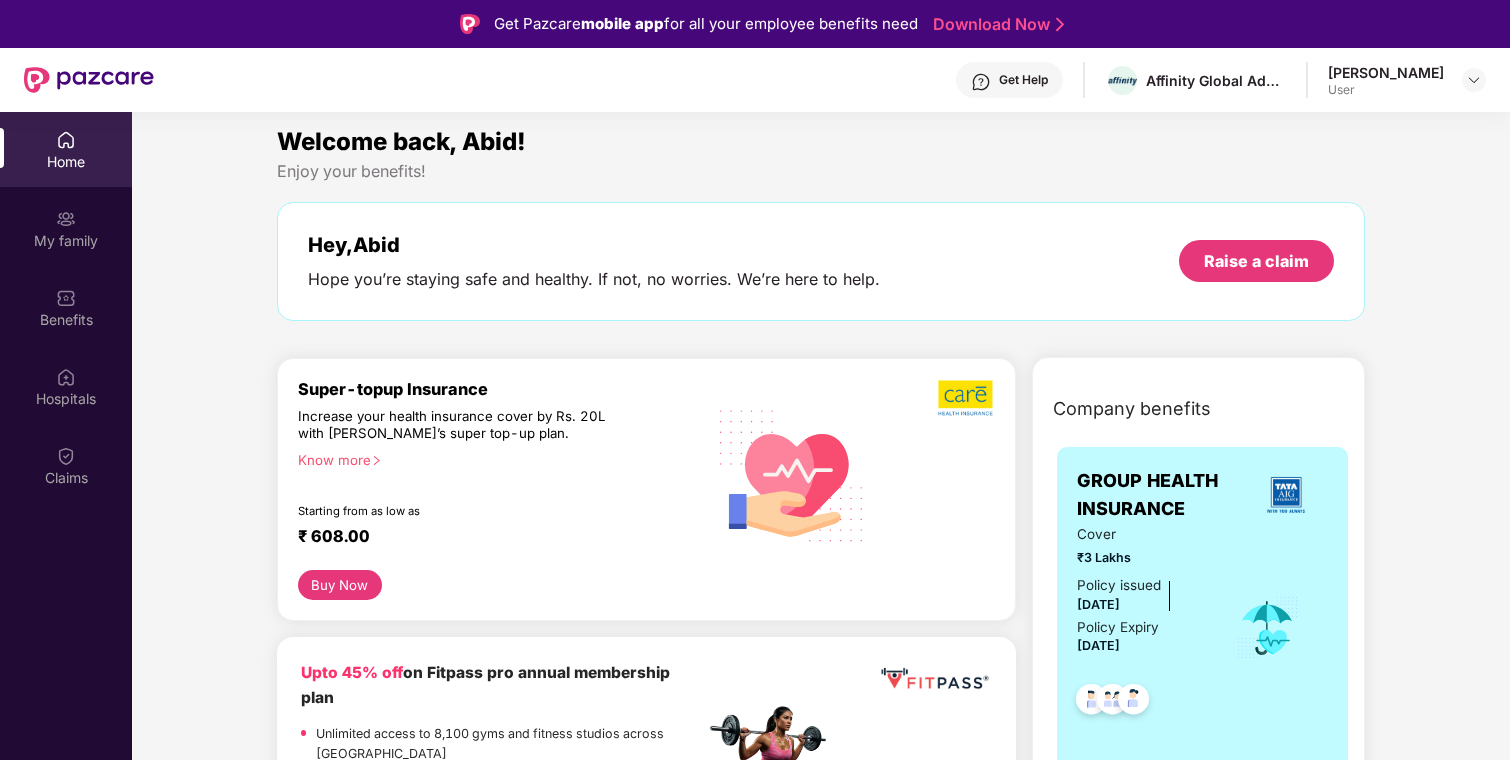 scroll, scrollTop: 0, scrollLeft: 0, axis: both 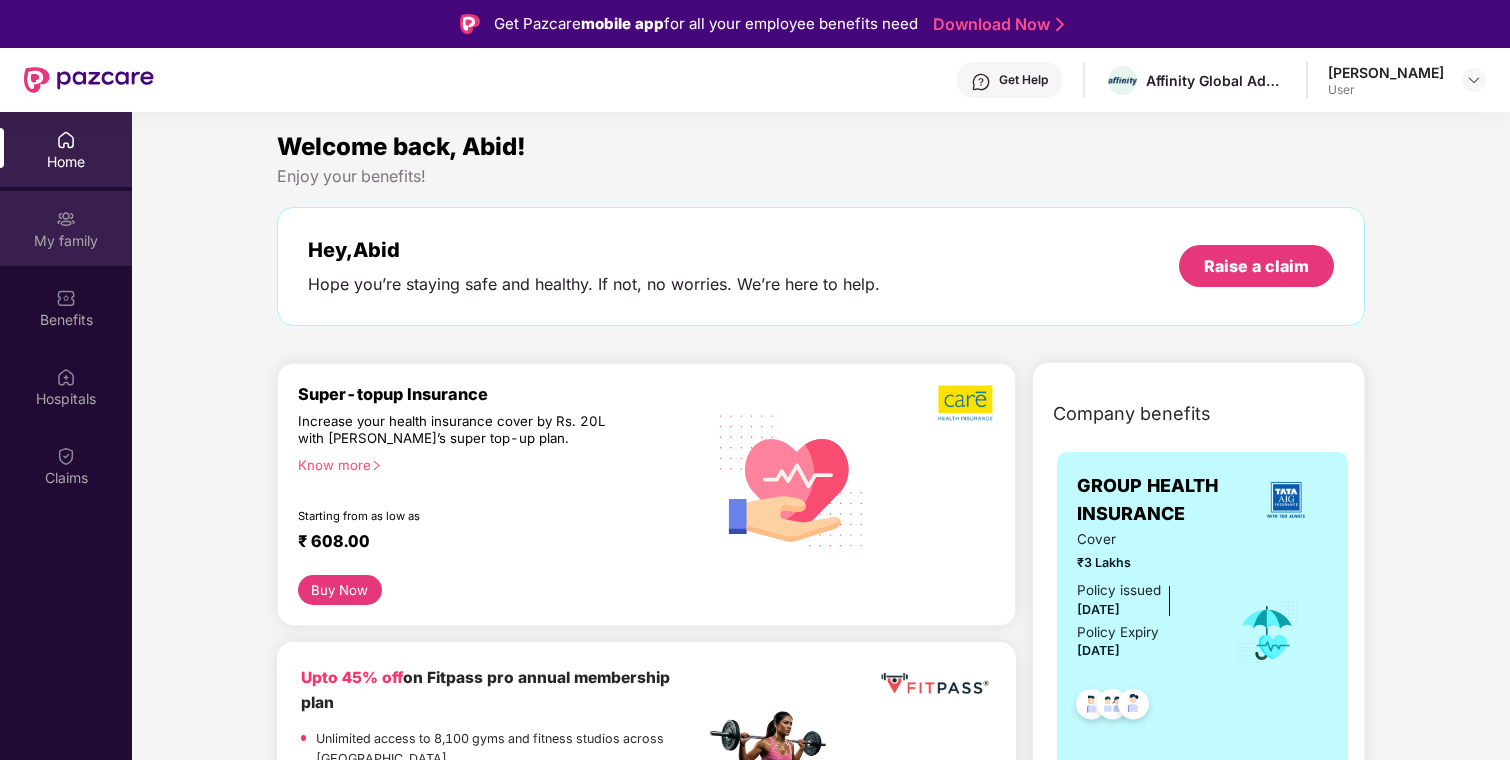 click on "My family" at bounding box center (66, 241) 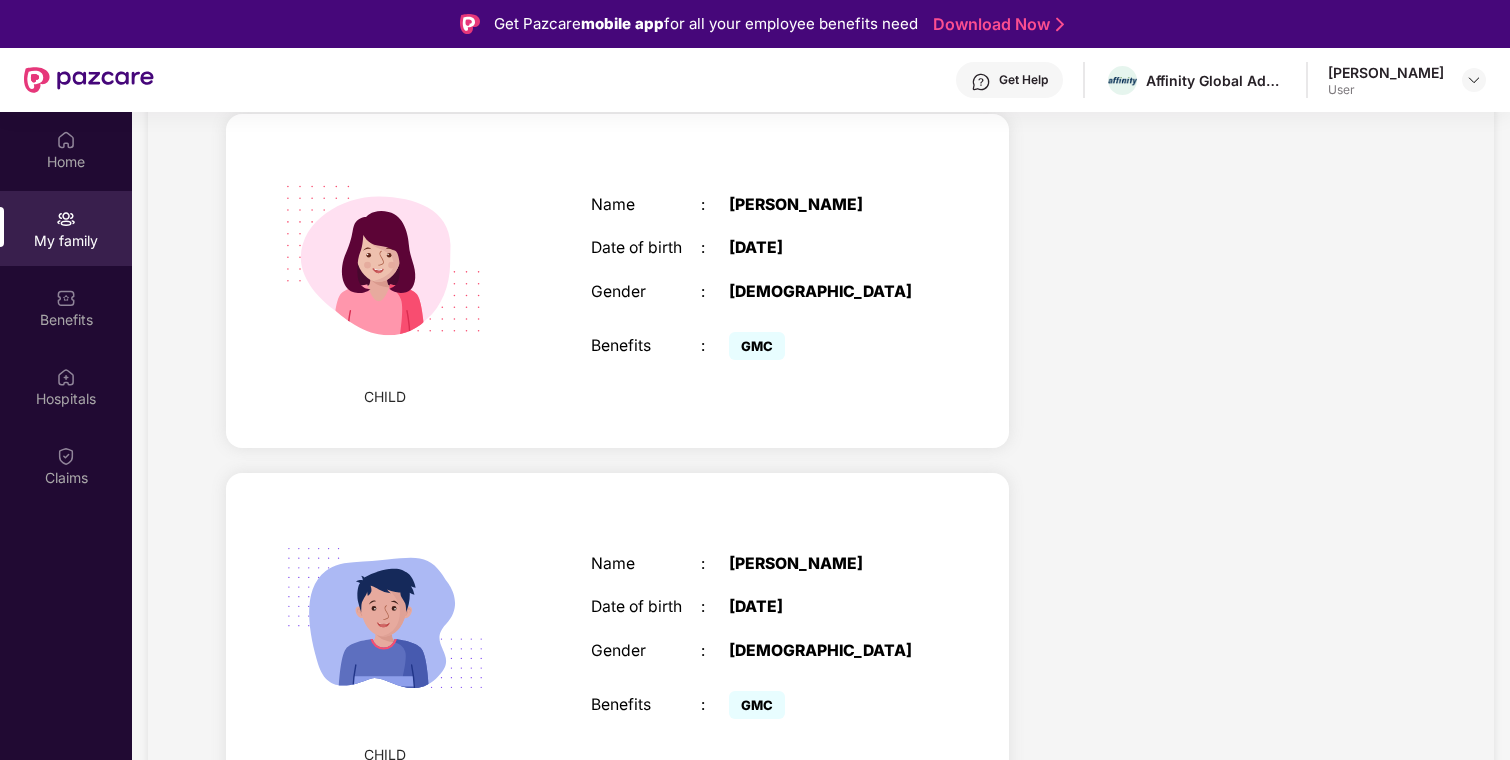 scroll, scrollTop: 1124, scrollLeft: 0, axis: vertical 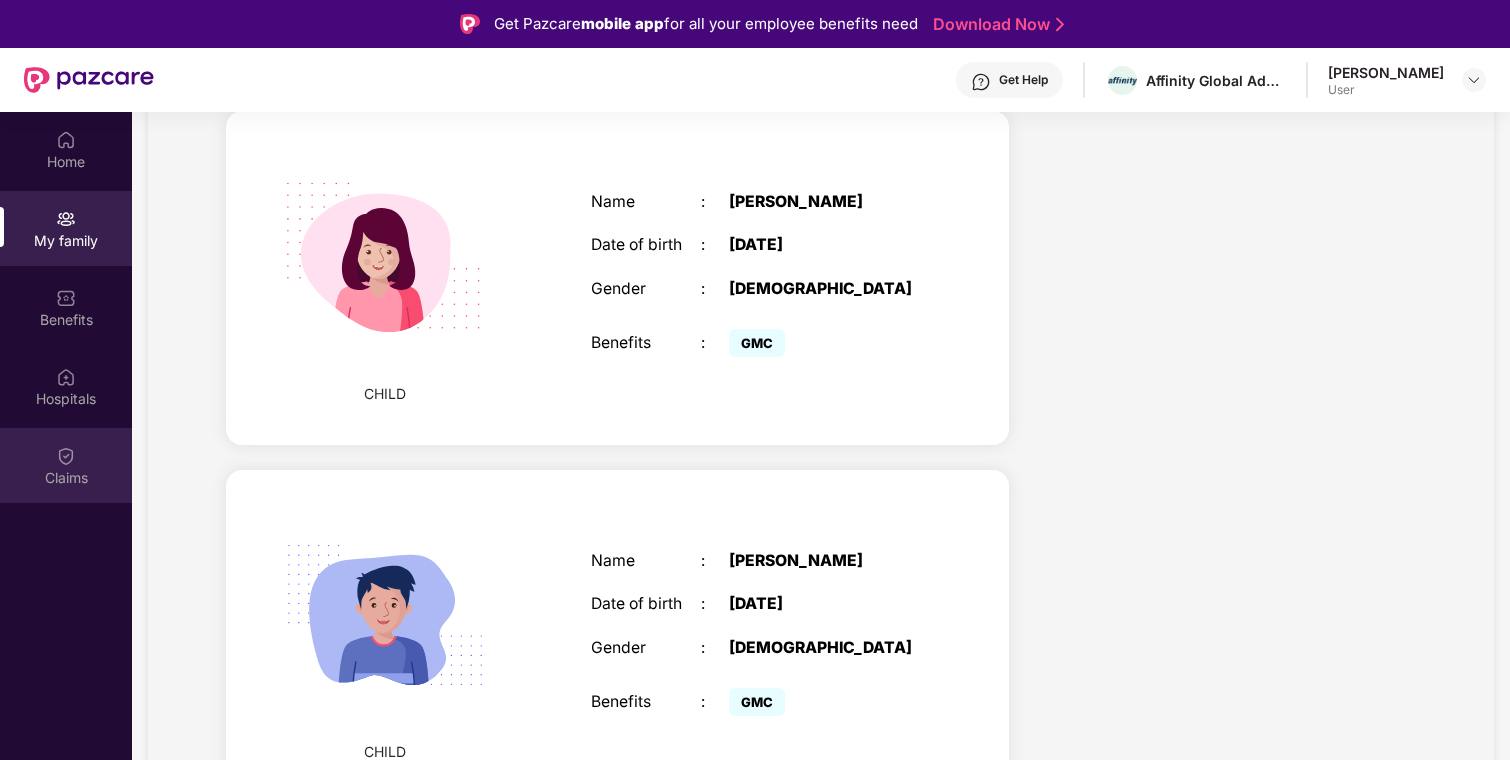 click at bounding box center (66, 456) 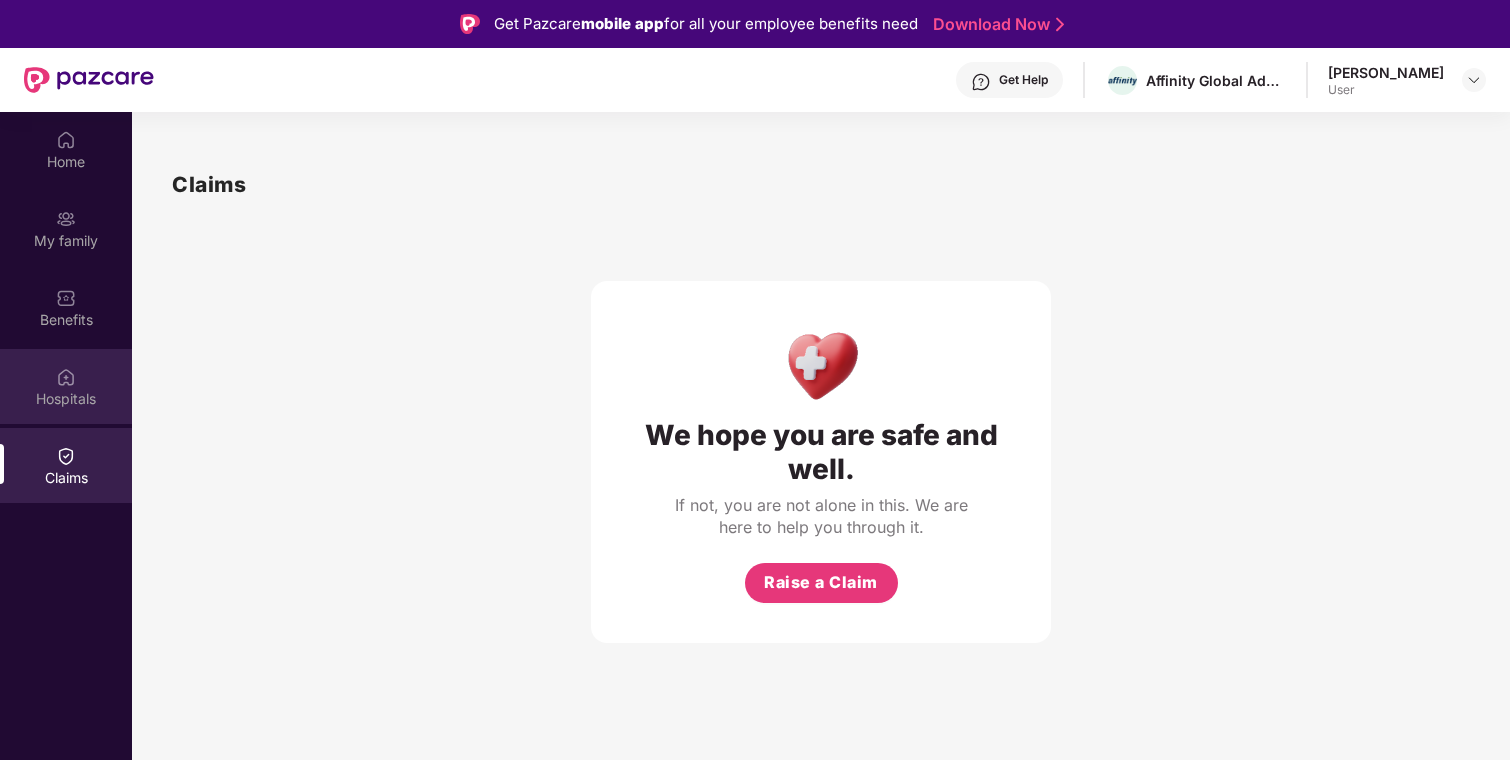 click on "Hospitals" at bounding box center [66, 386] 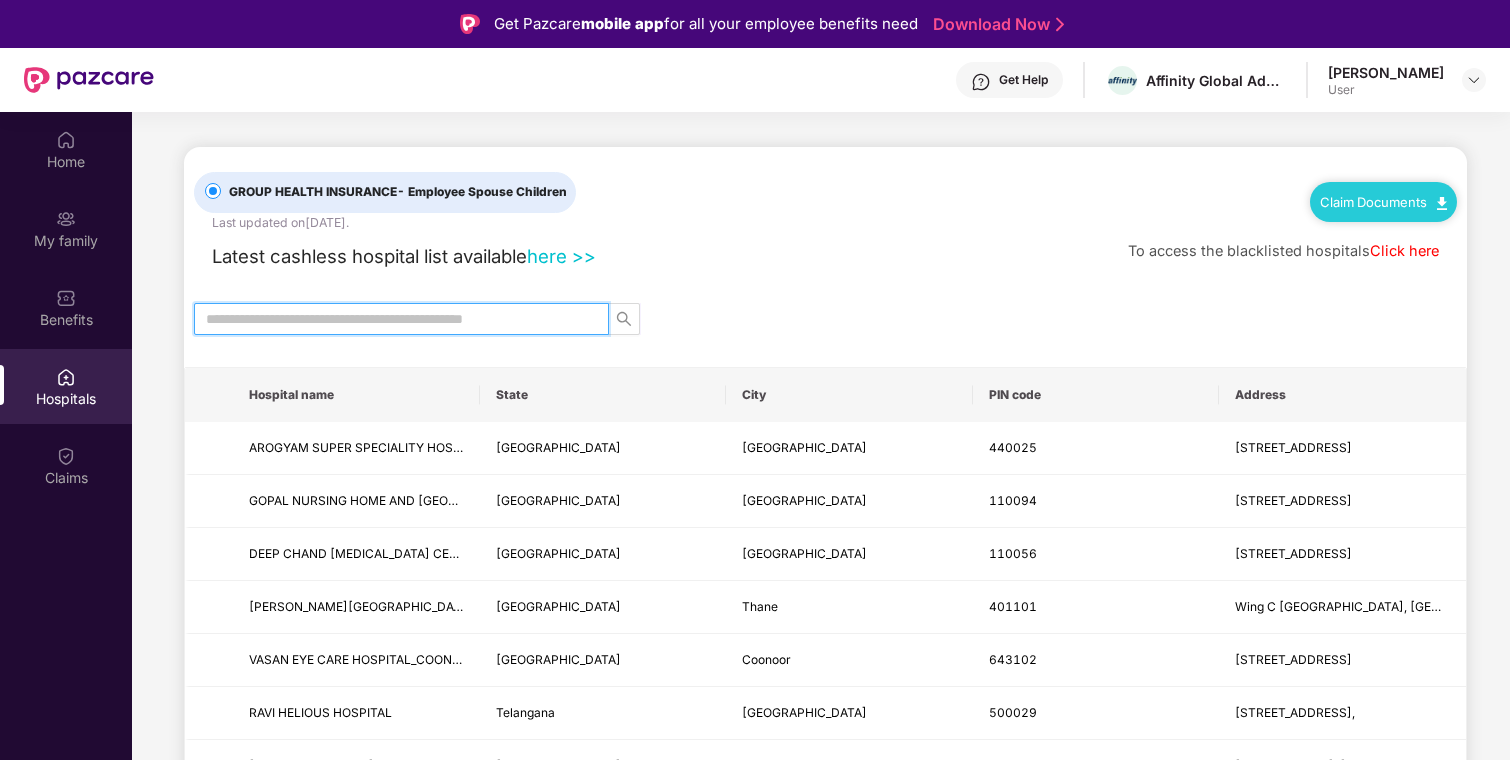 click at bounding box center (393, 319) 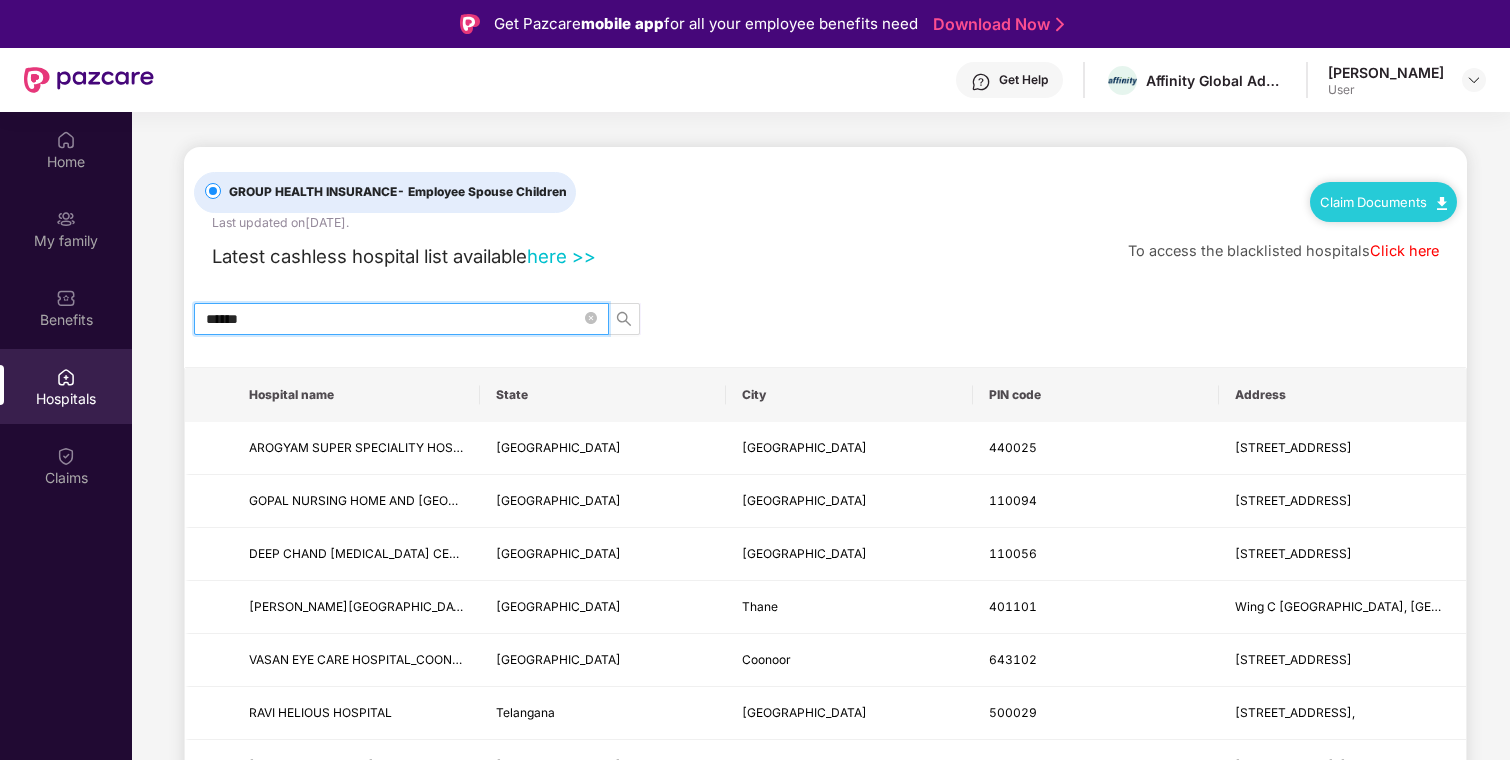 type on "******" 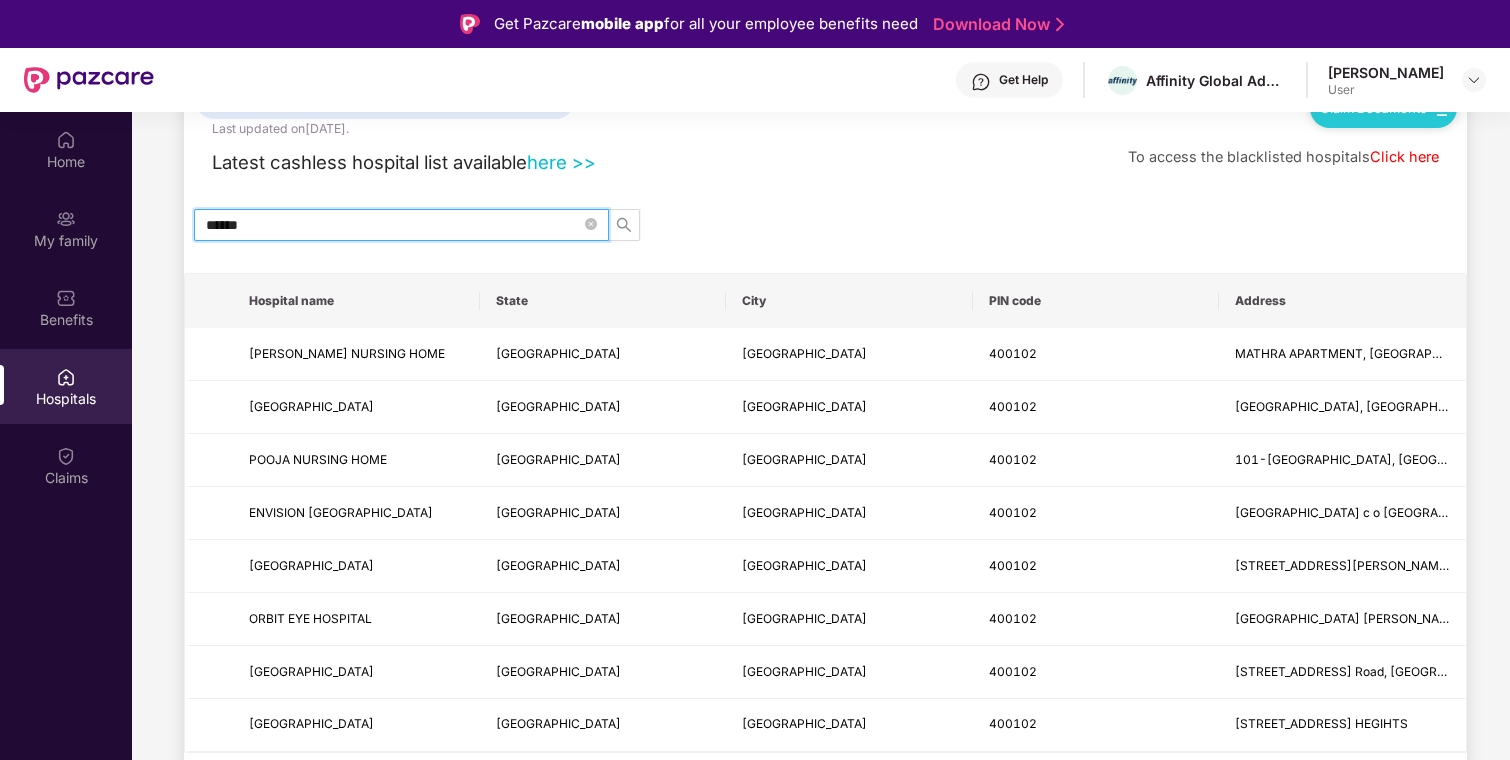 scroll, scrollTop: 100, scrollLeft: 0, axis: vertical 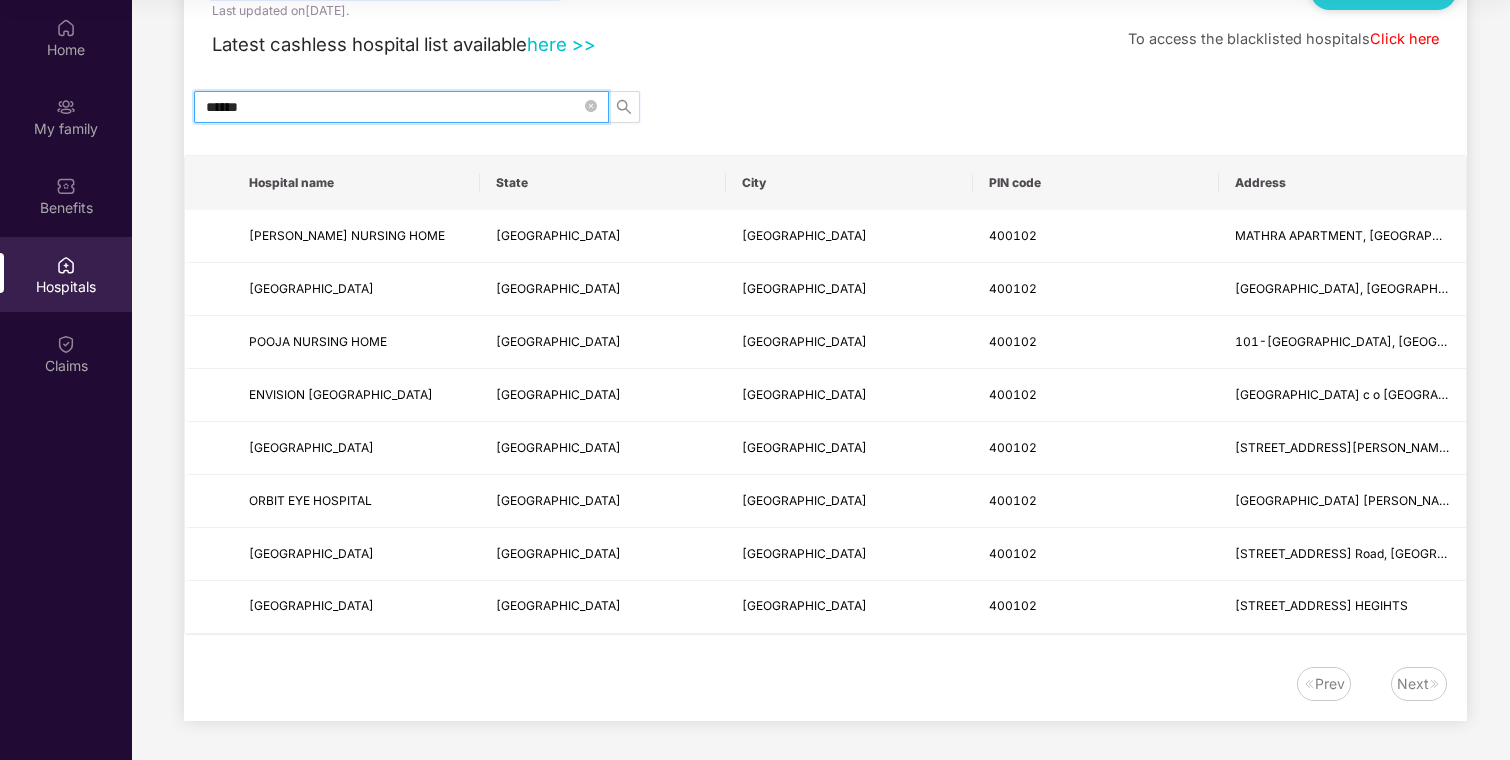 click on "Next" at bounding box center (1413, 684) 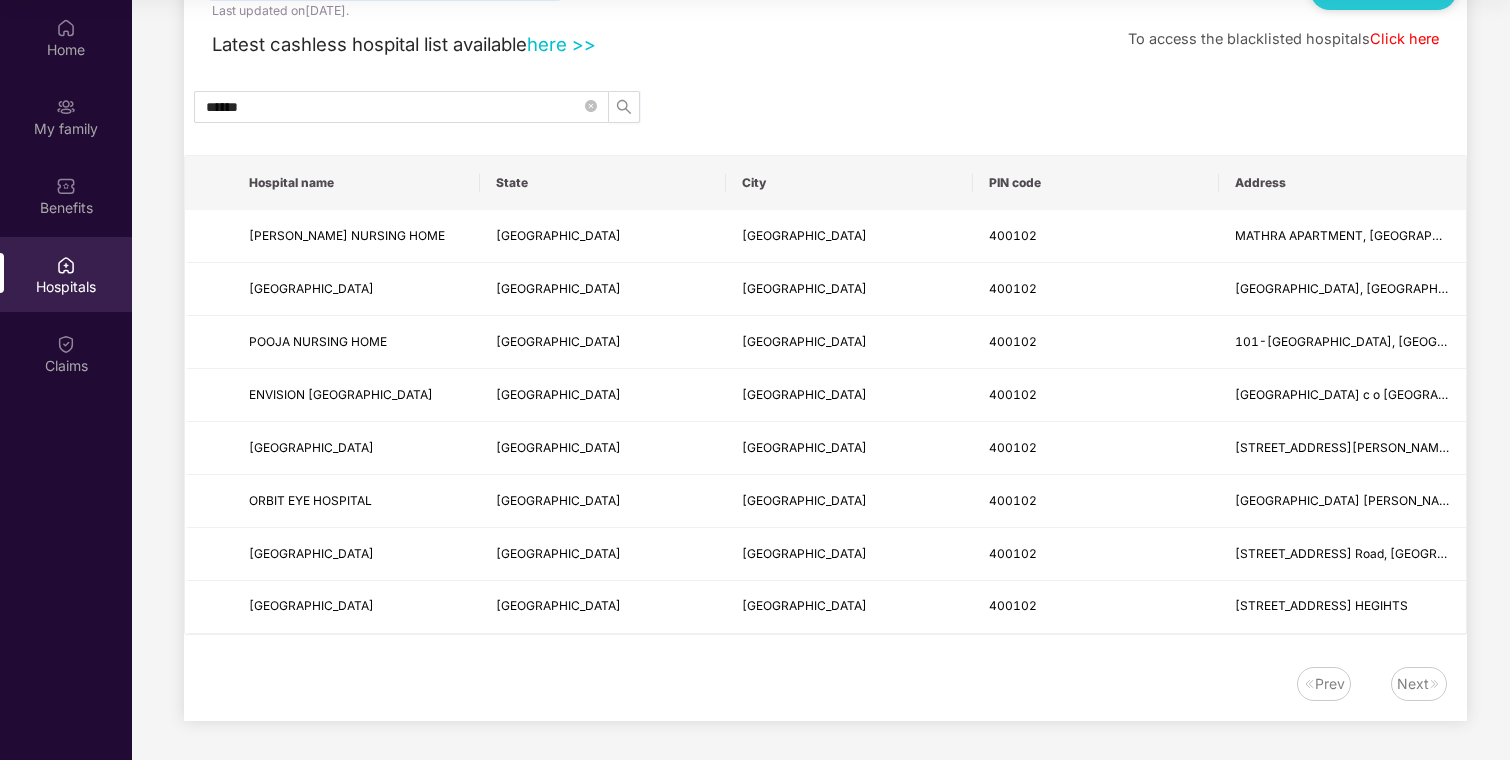 click on "Prev" at bounding box center [1330, 684] 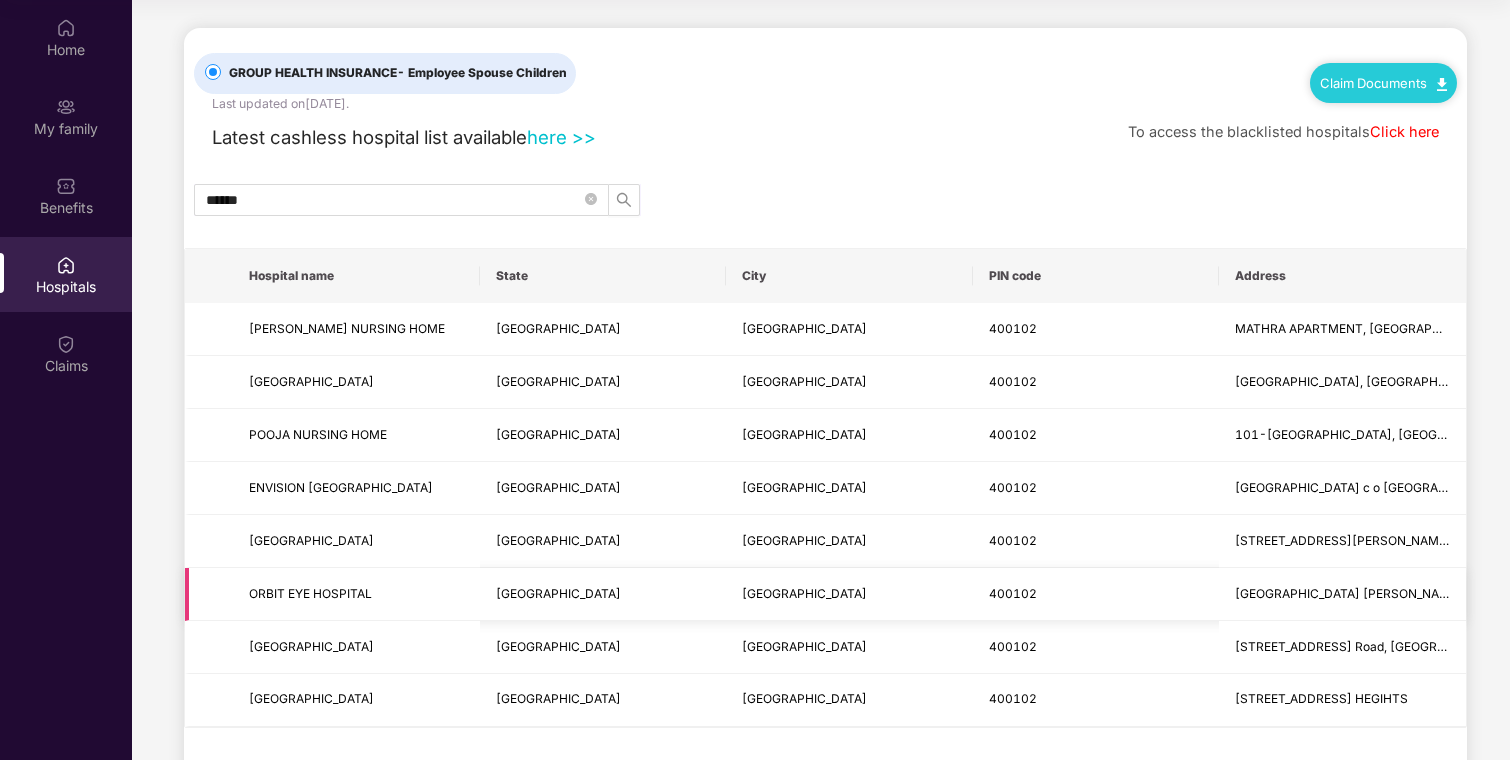 scroll, scrollTop: 0, scrollLeft: 0, axis: both 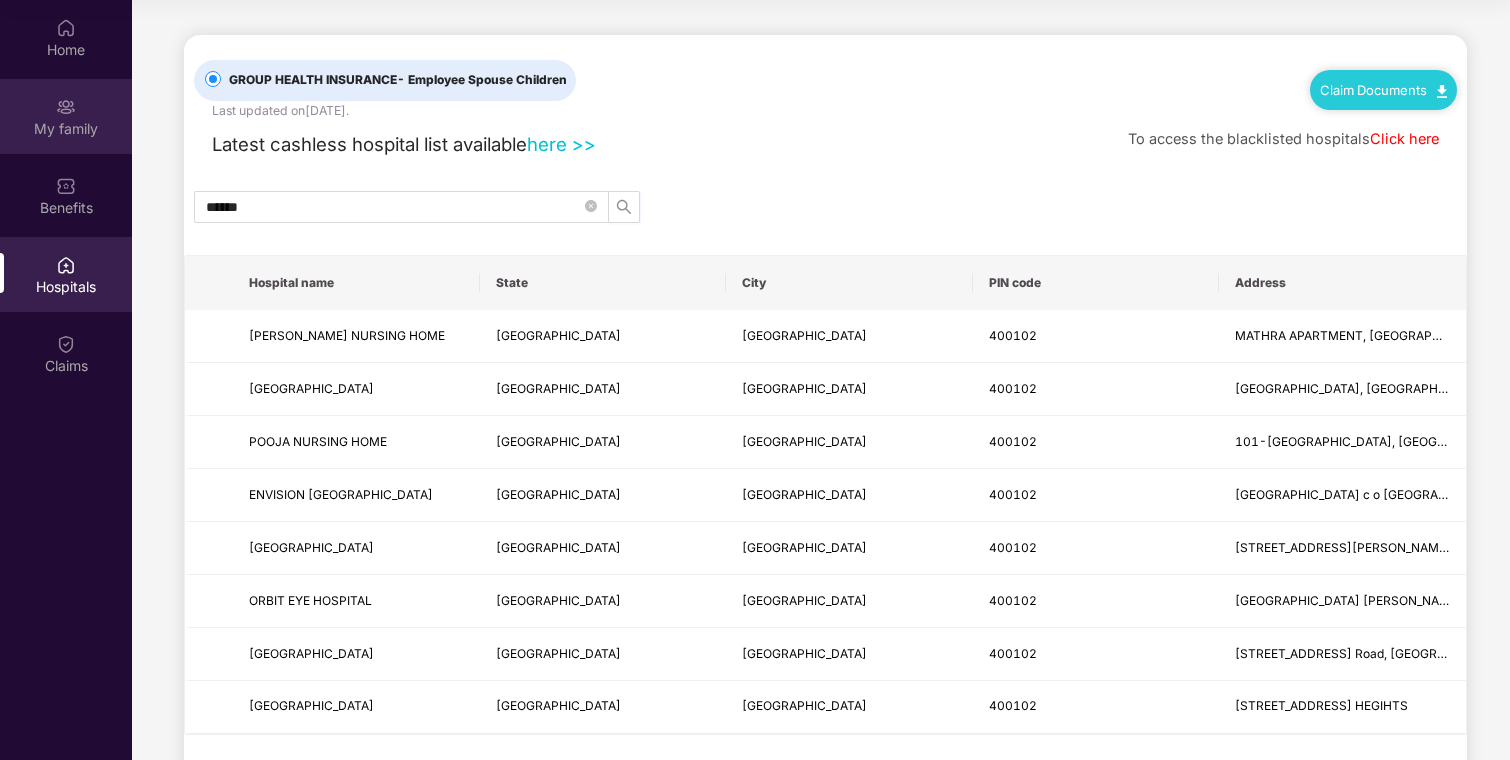 click on "My family" at bounding box center [66, 116] 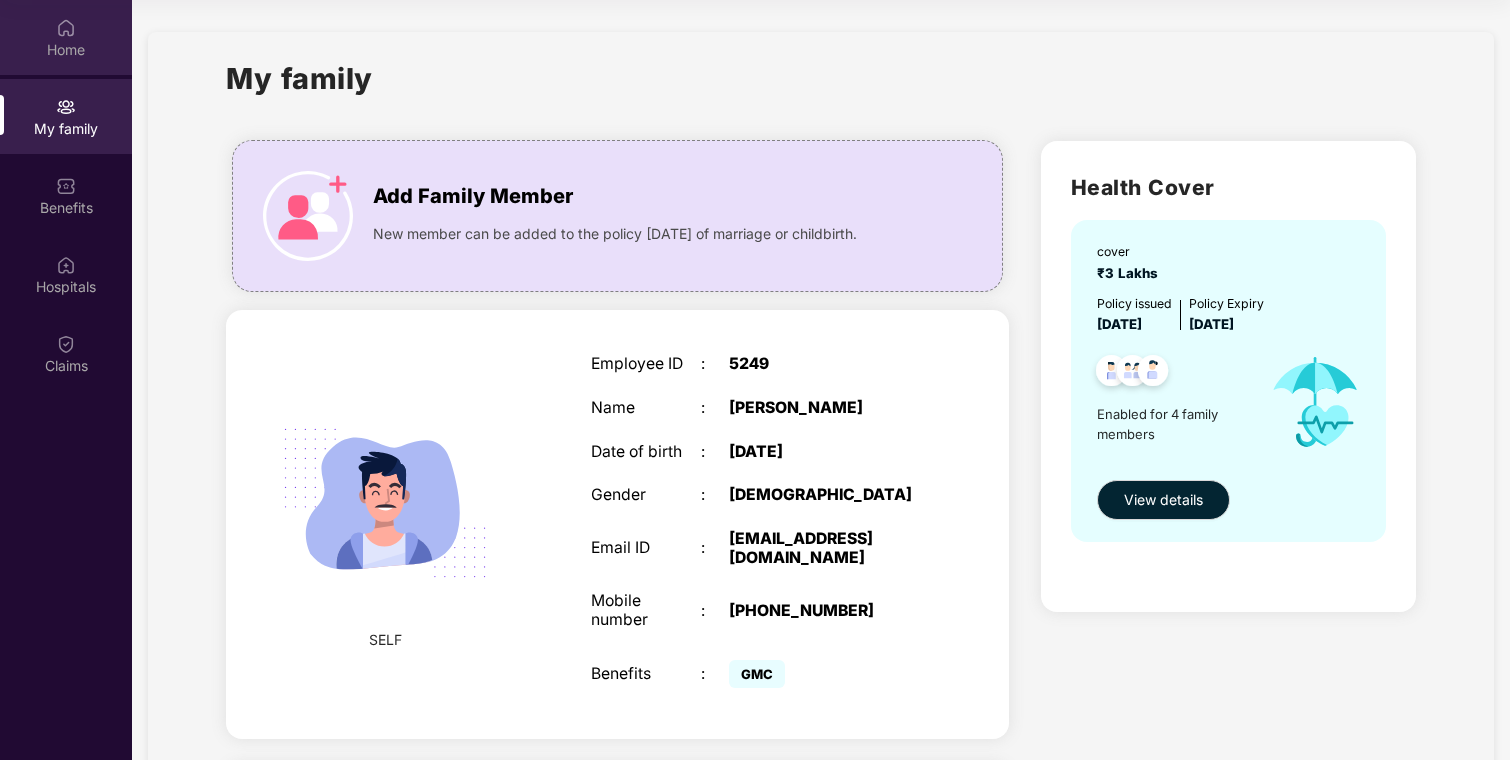 click on "Home" at bounding box center (66, 50) 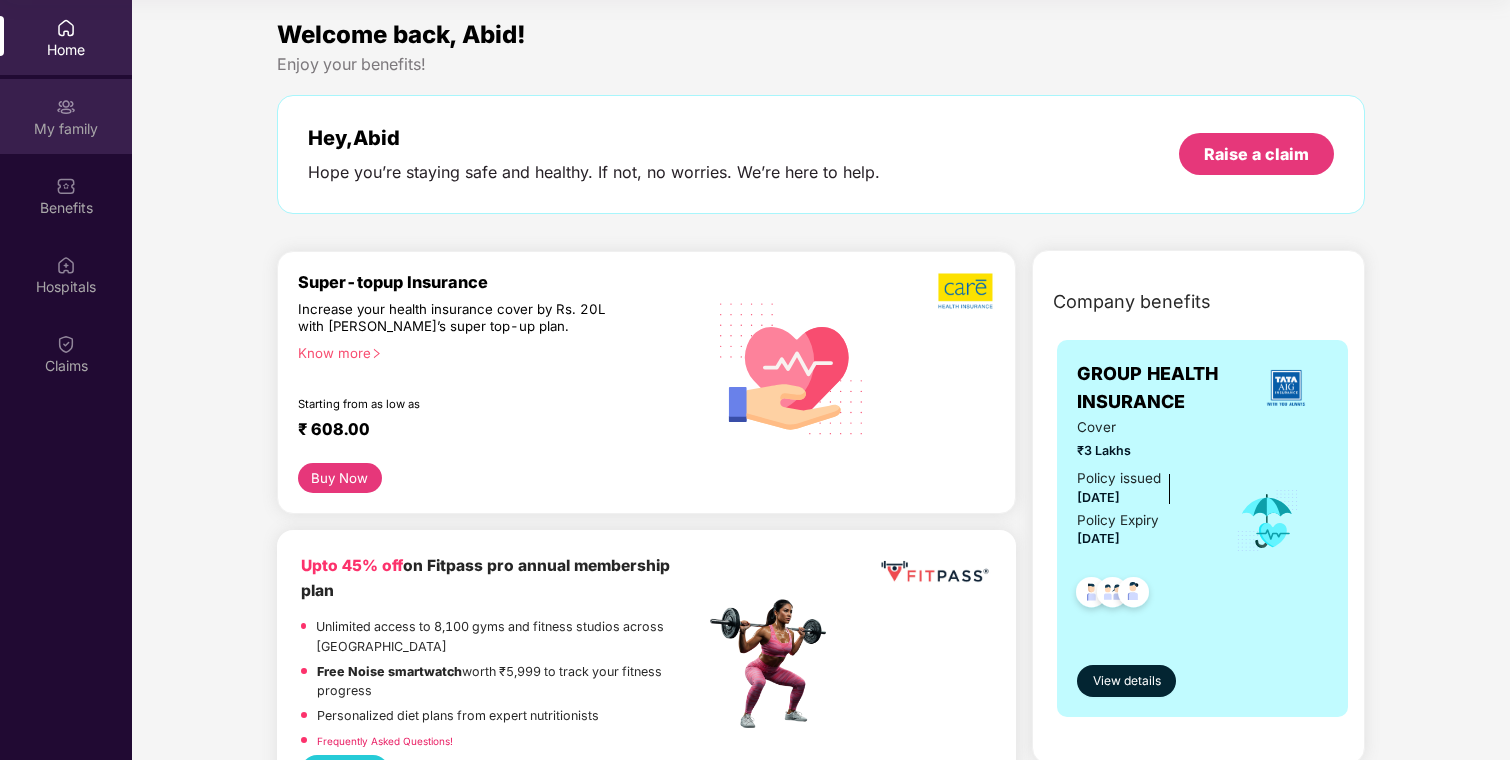 click on "My family" at bounding box center [66, 116] 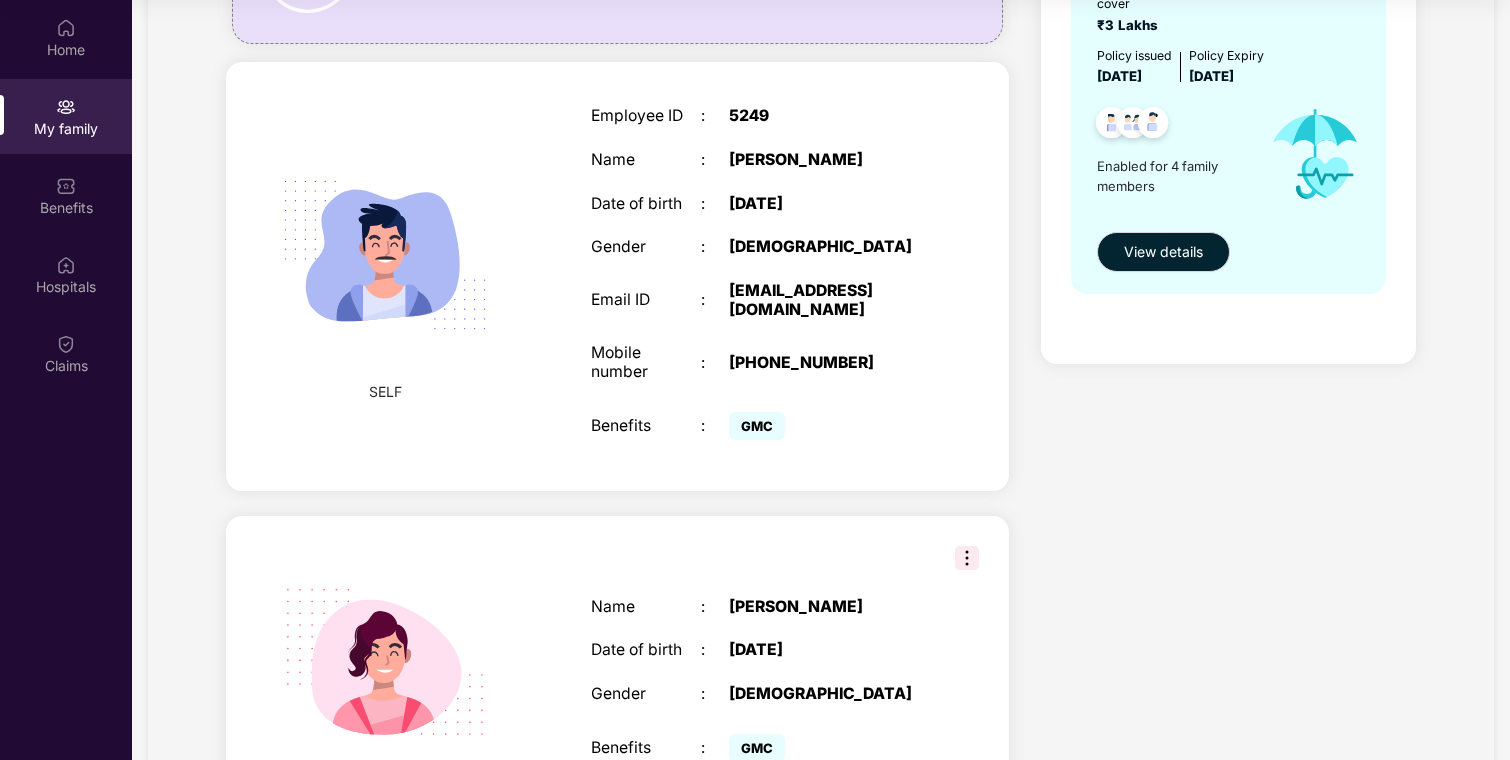 scroll, scrollTop: 67, scrollLeft: 0, axis: vertical 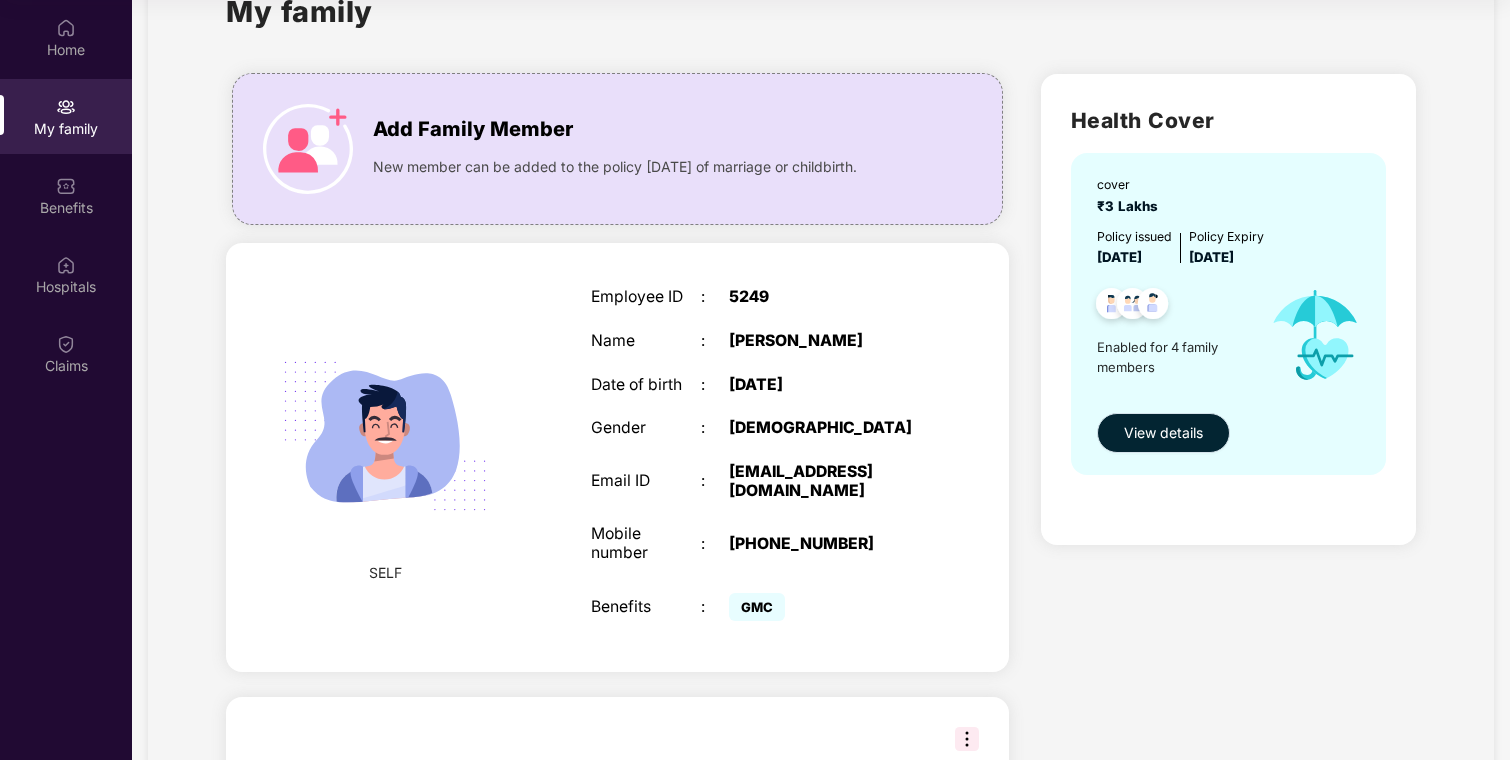 click on "View details" at bounding box center [1163, 433] 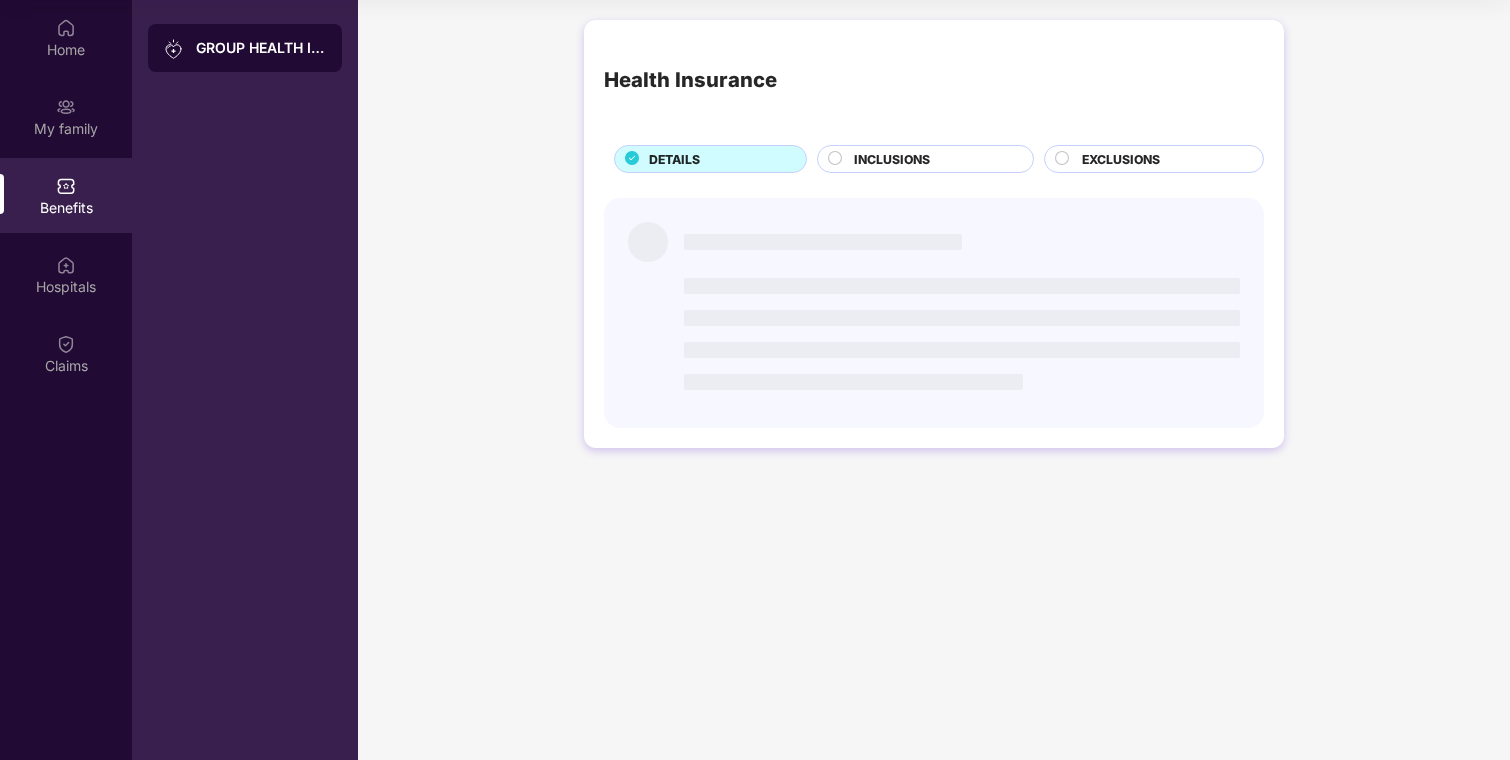 scroll, scrollTop: 0, scrollLeft: 0, axis: both 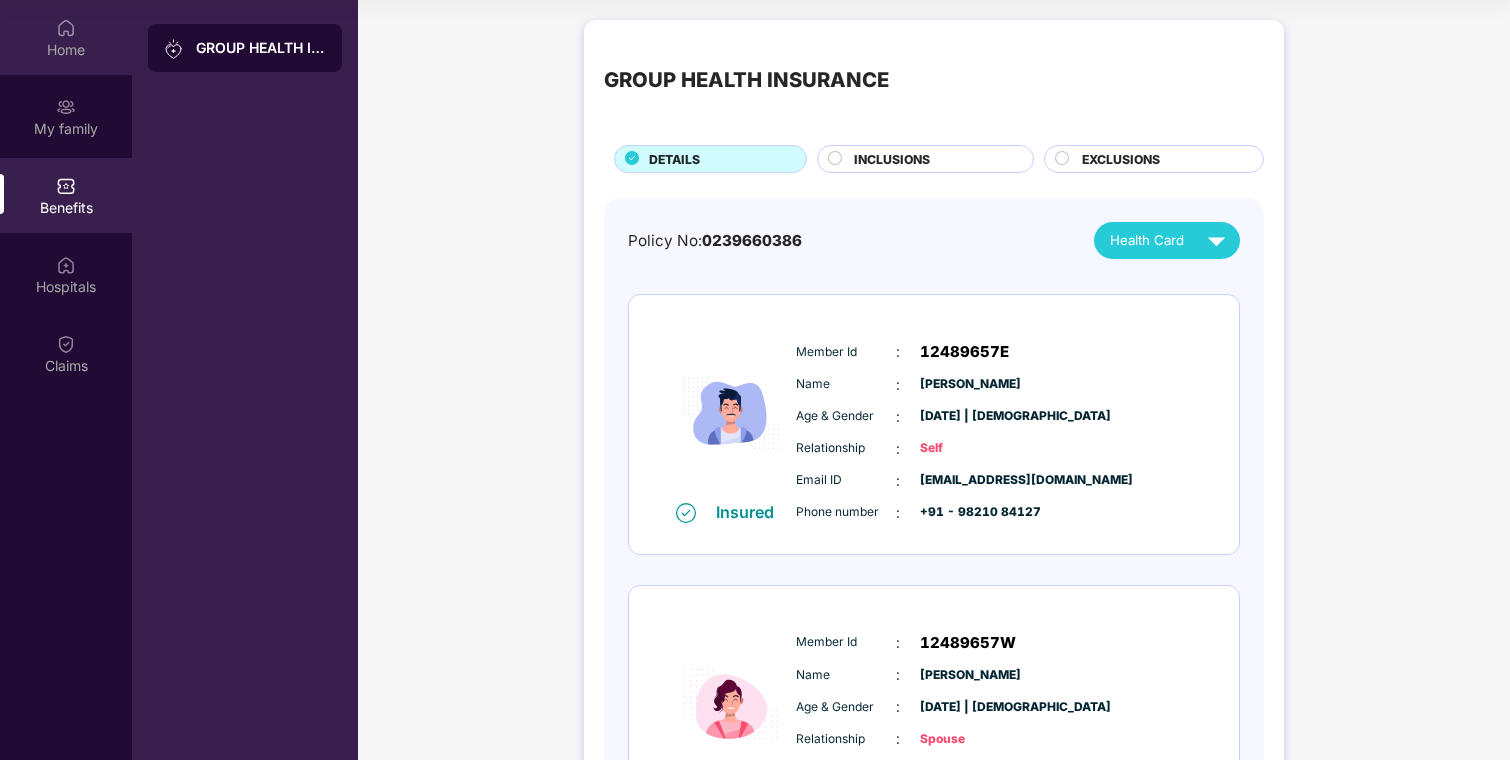 click on "Home" at bounding box center [66, 50] 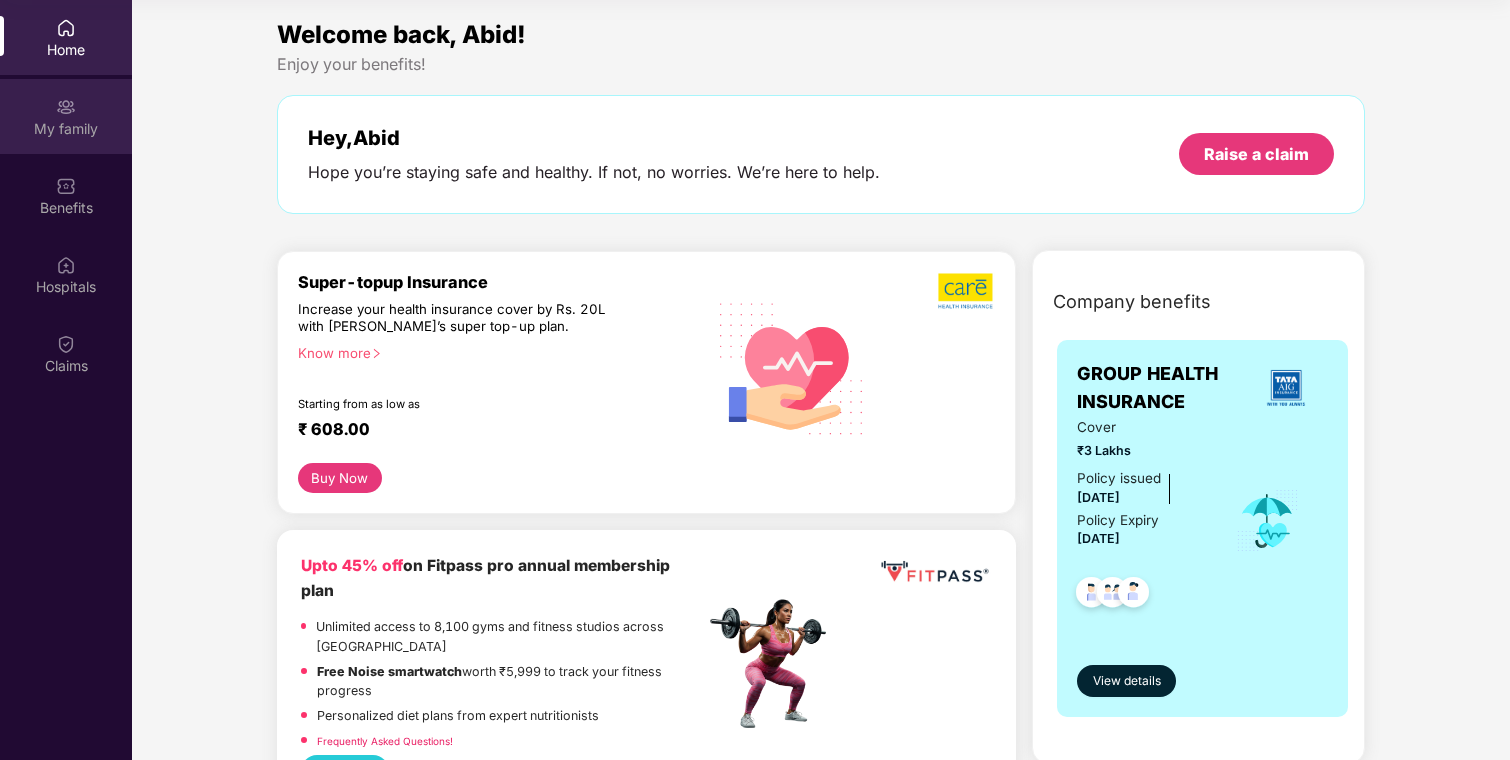 click on "My family" at bounding box center [66, 129] 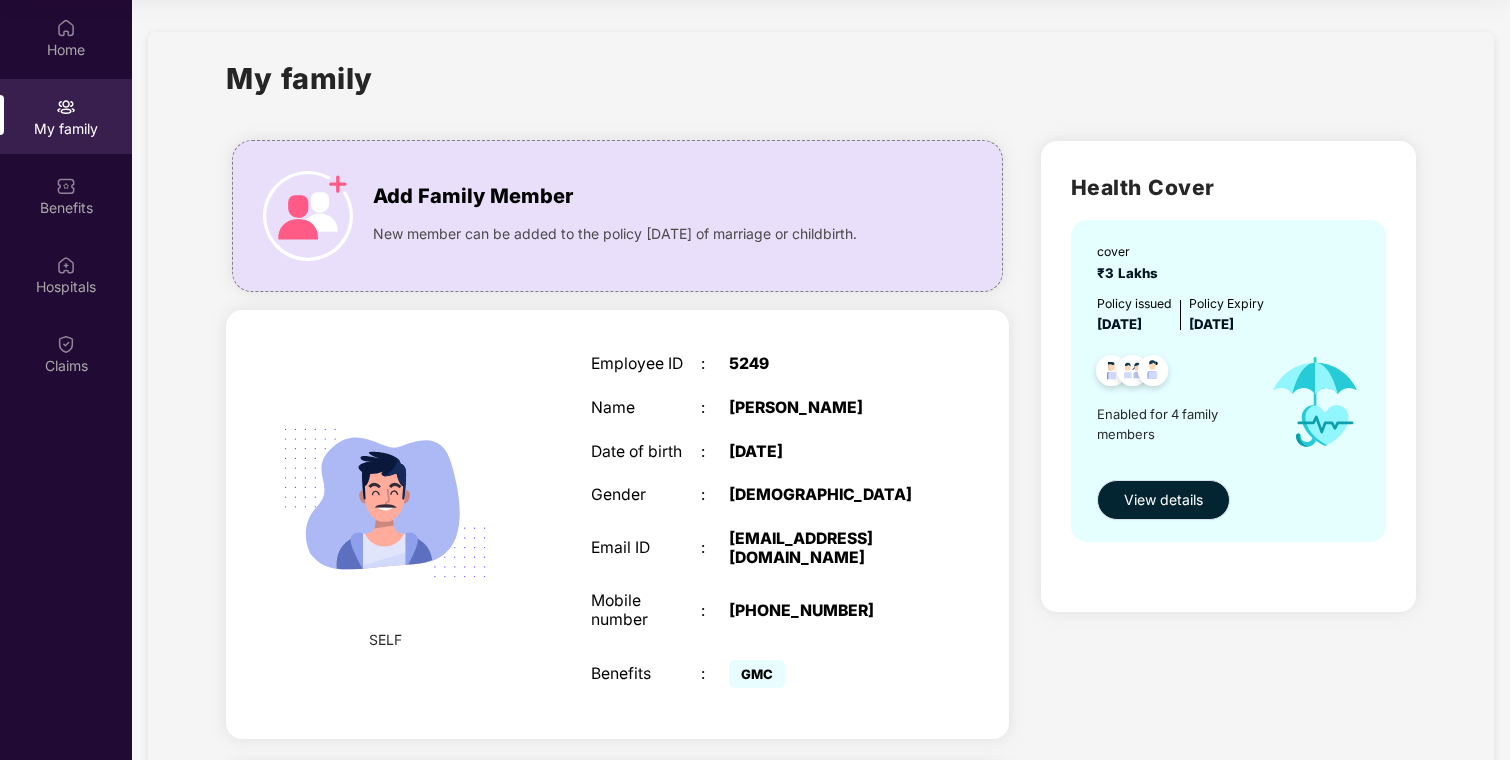 click on "View details" at bounding box center [1163, 500] 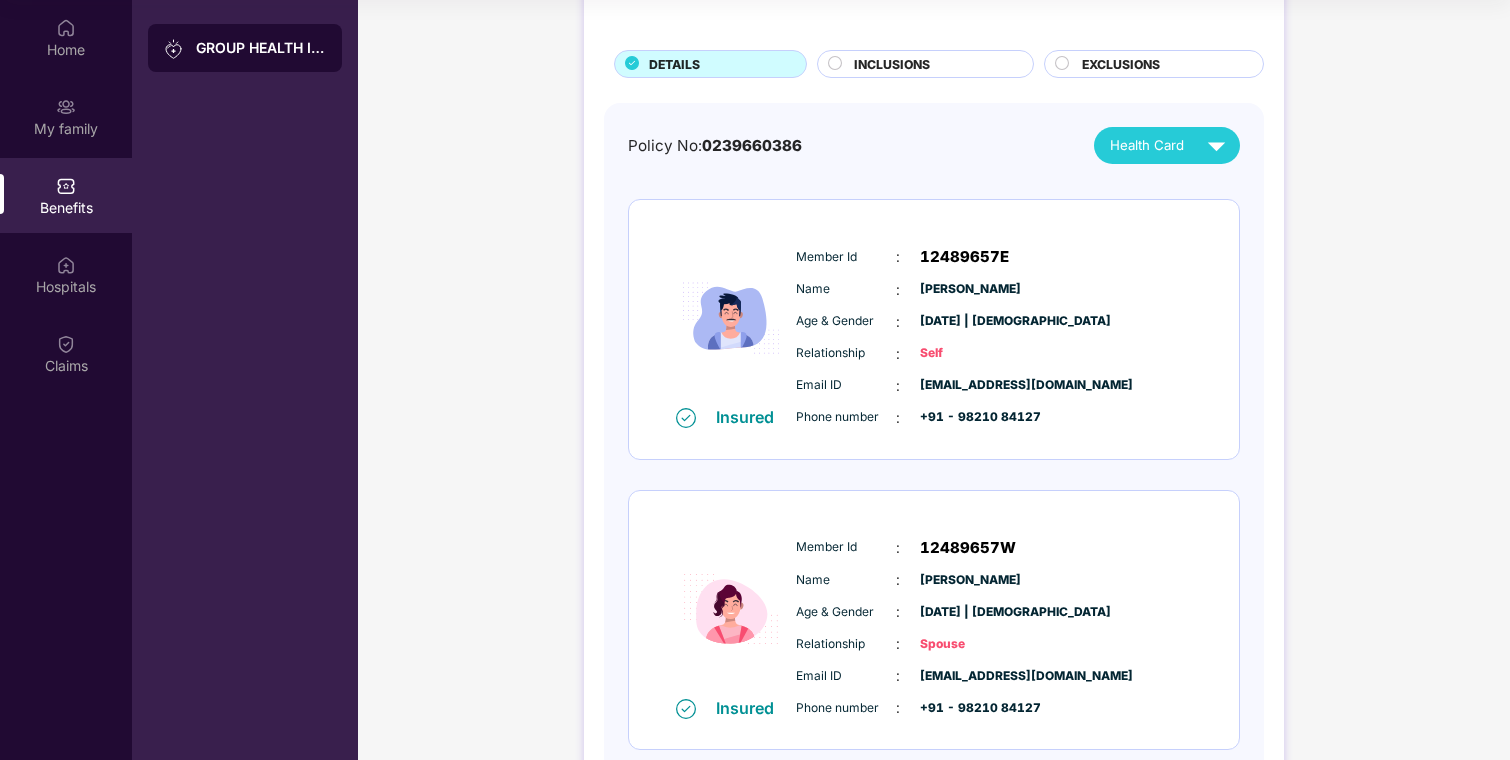 scroll, scrollTop: 85, scrollLeft: 0, axis: vertical 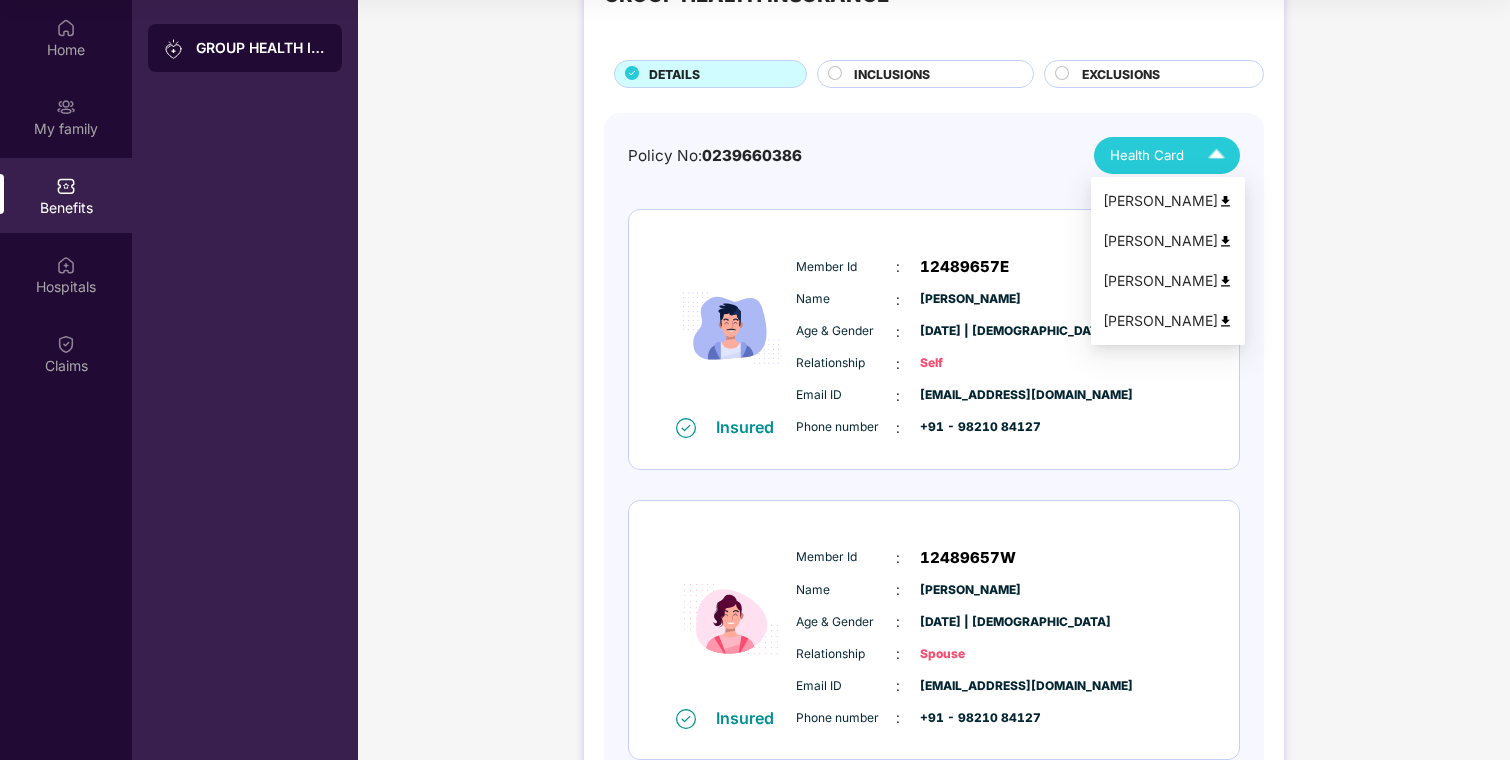 click at bounding box center (1225, 281) 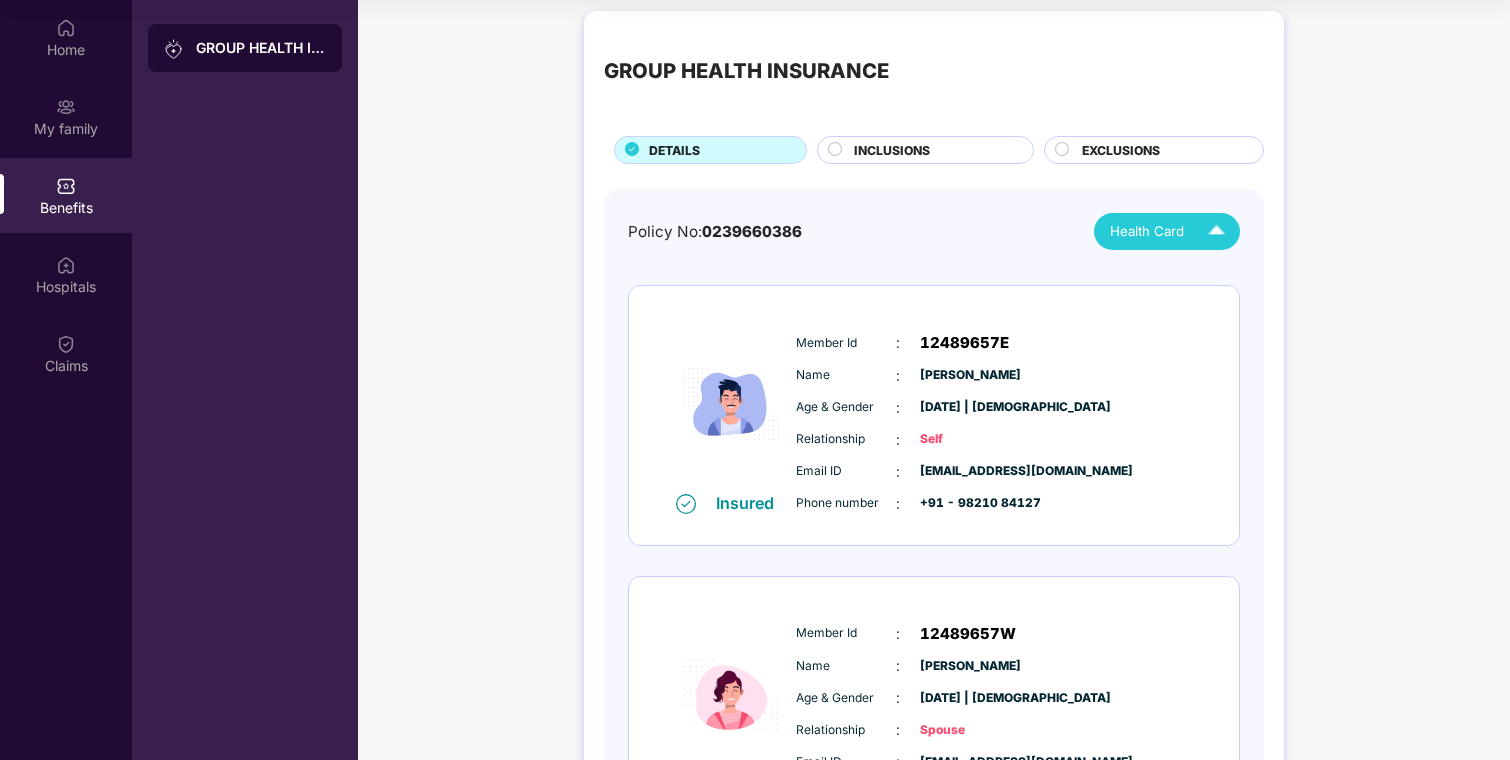scroll, scrollTop: 0, scrollLeft: 0, axis: both 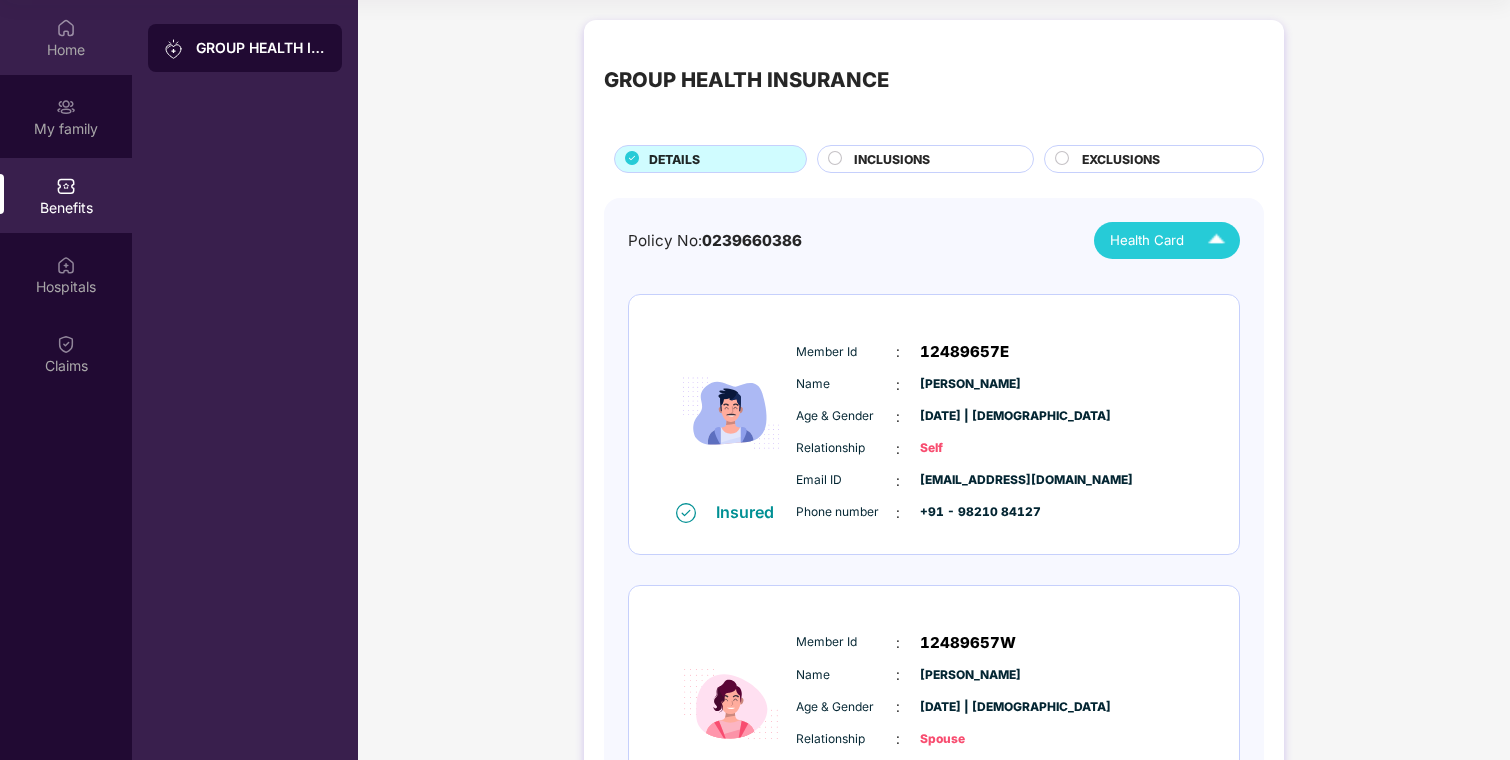 click at bounding box center [66, 28] 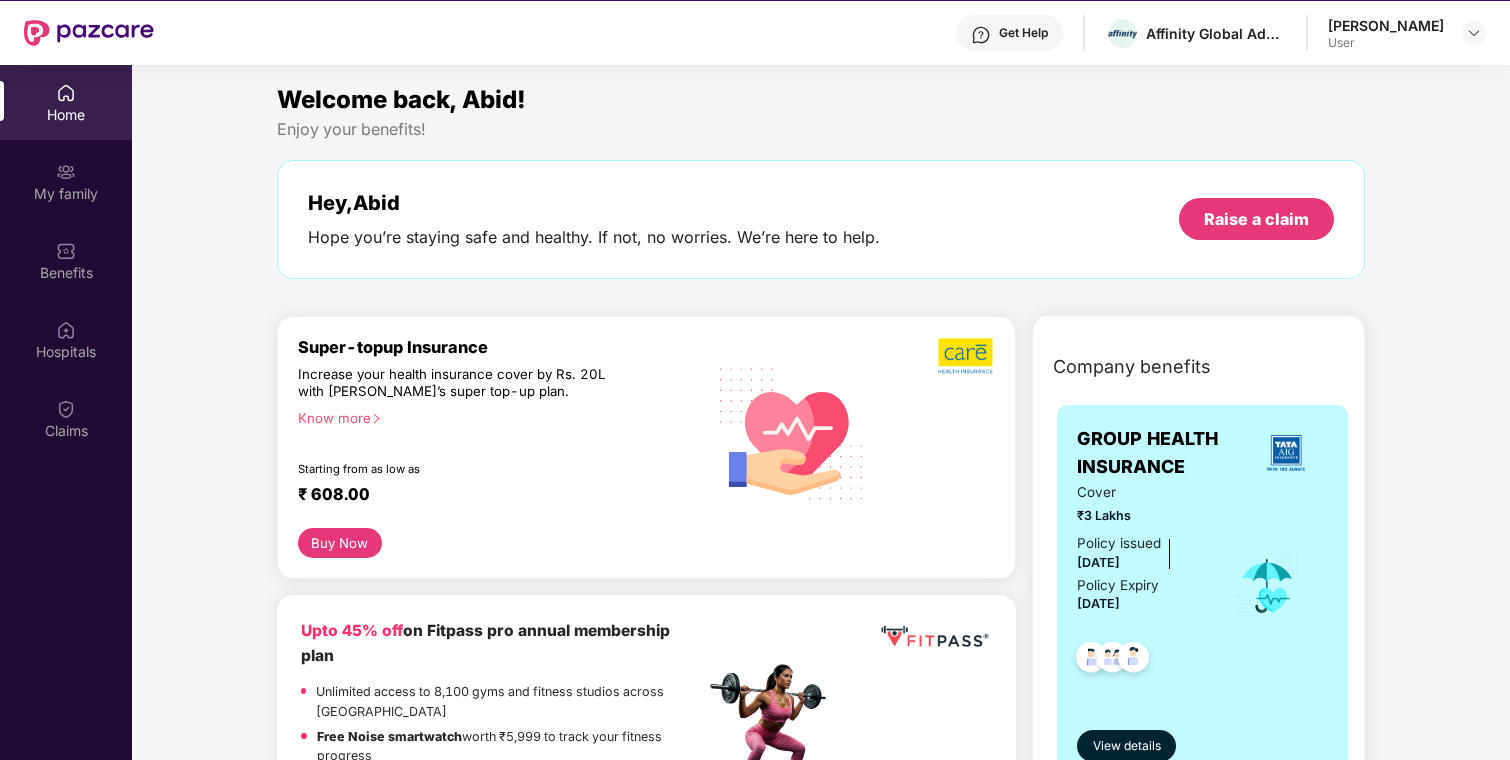 scroll, scrollTop: 0, scrollLeft: 0, axis: both 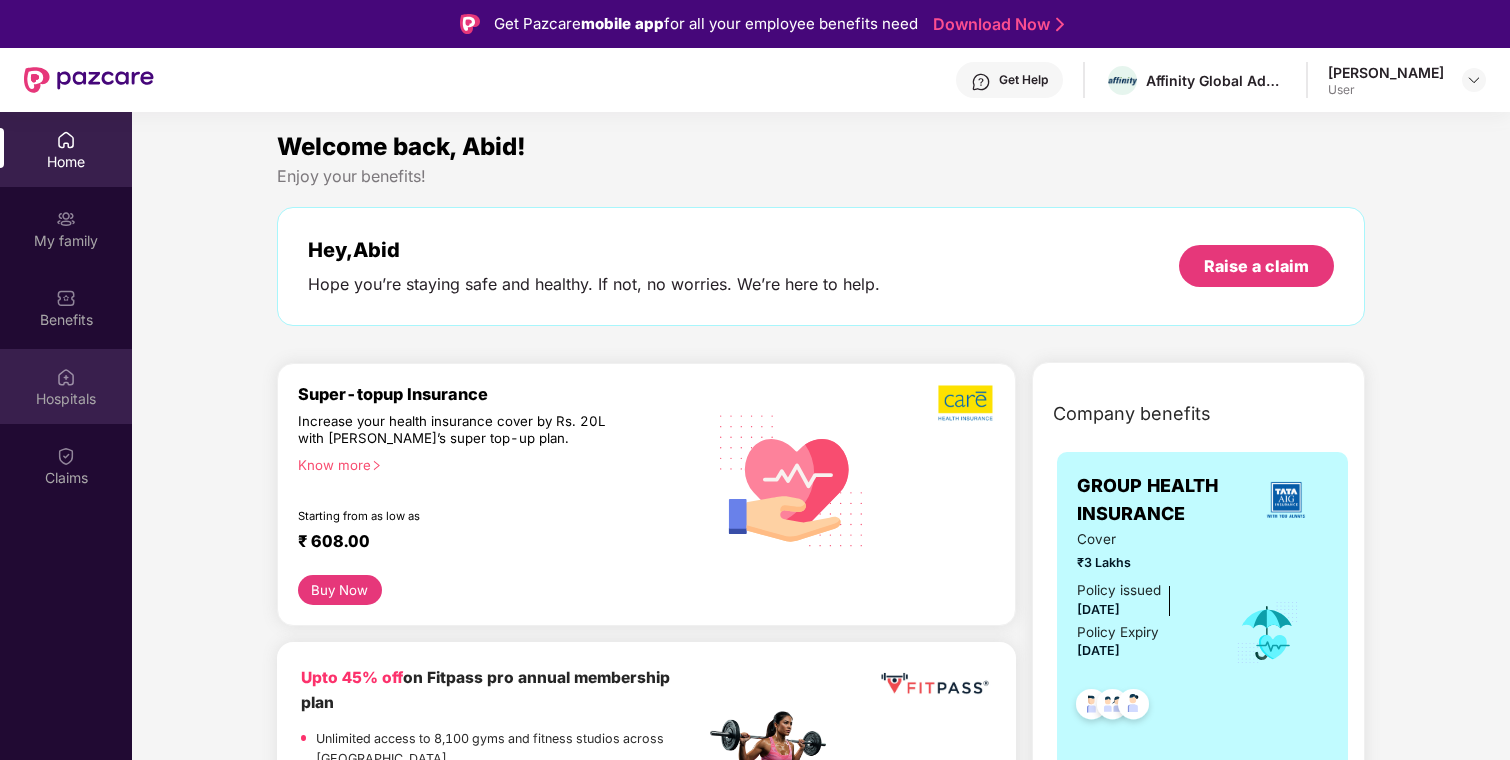 click on "Hospitals" at bounding box center (66, 386) 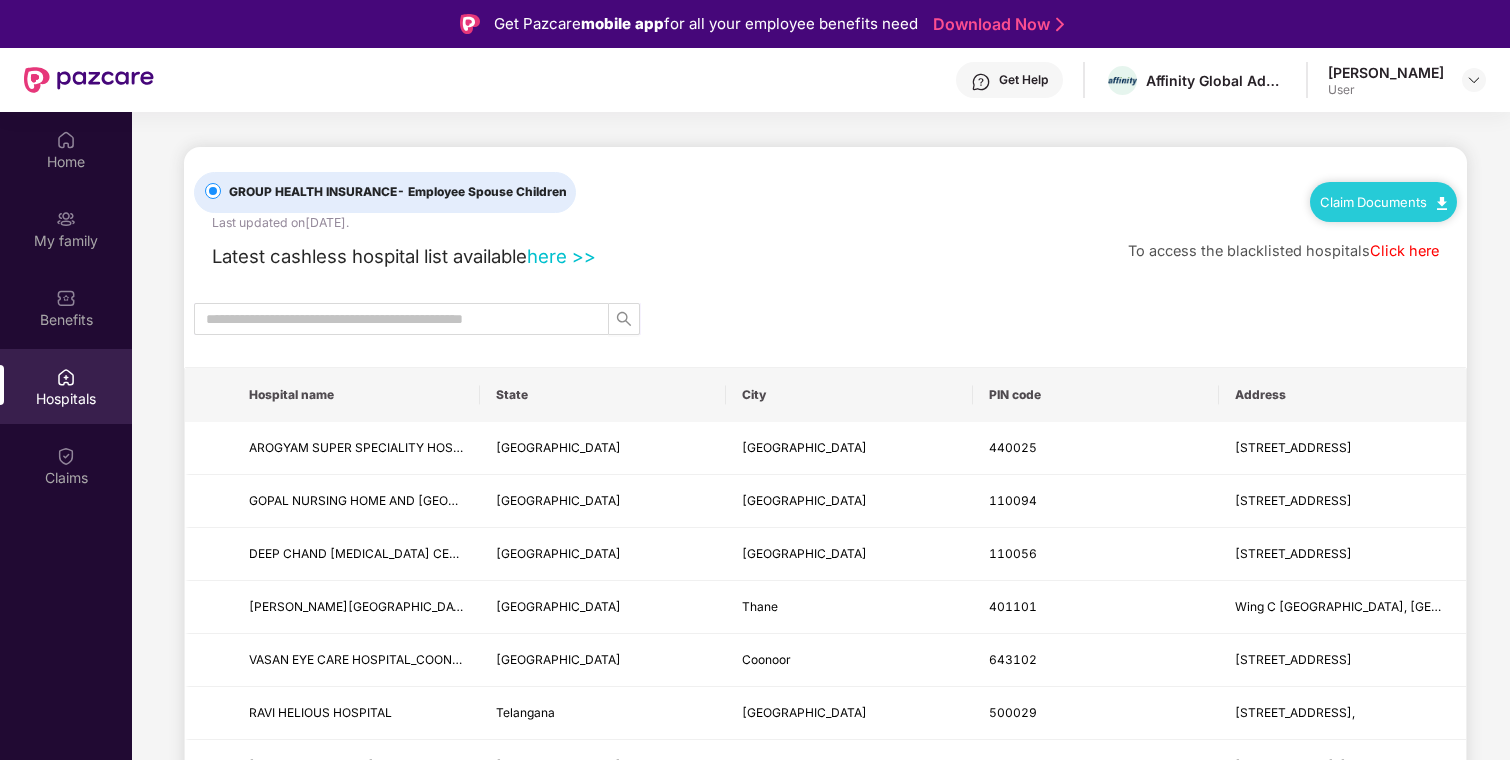 click on "here >>" at bounding box center (561, 256) 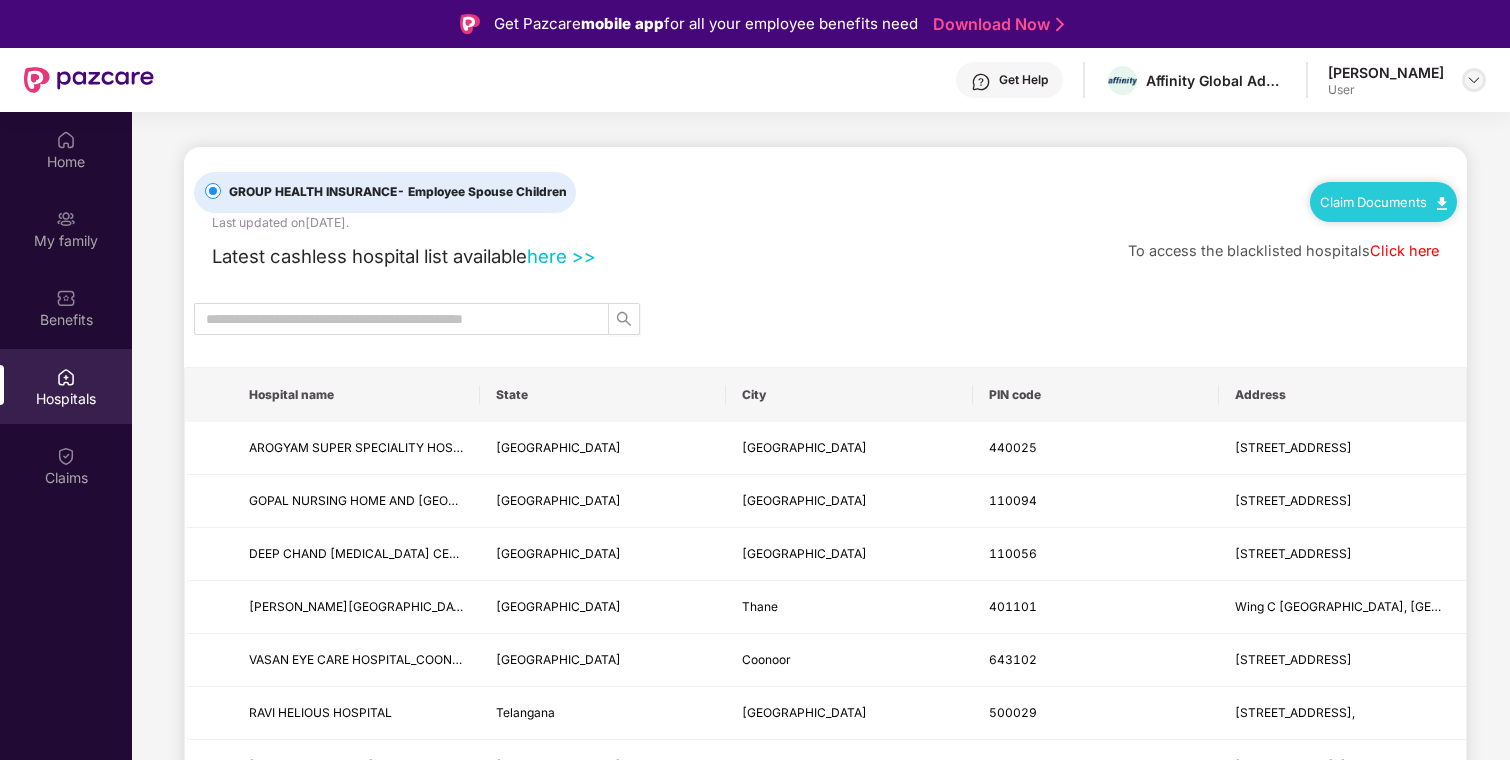click at bounding box center [1474, 80] 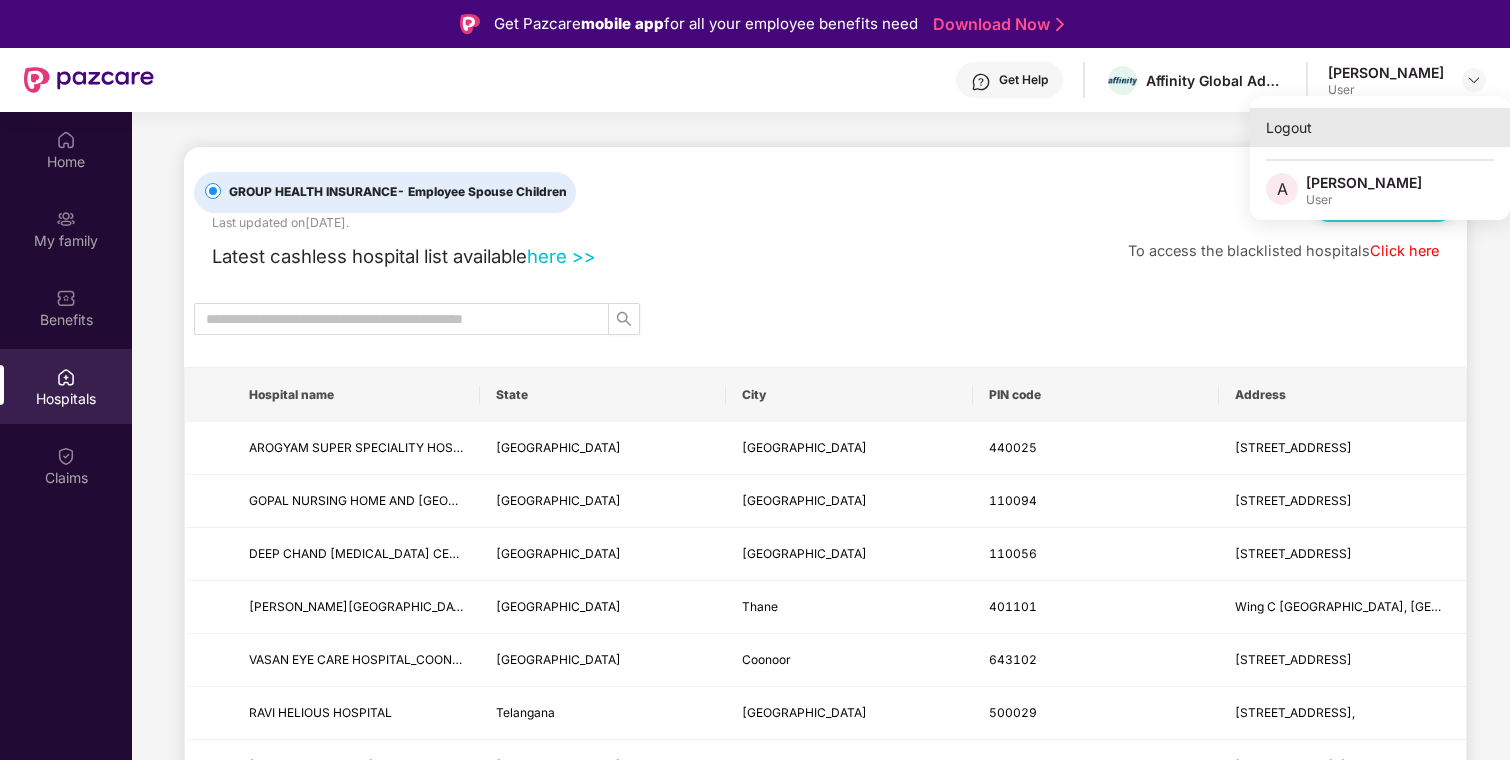 click on "Logout" at bounding box center [1380, 127] 